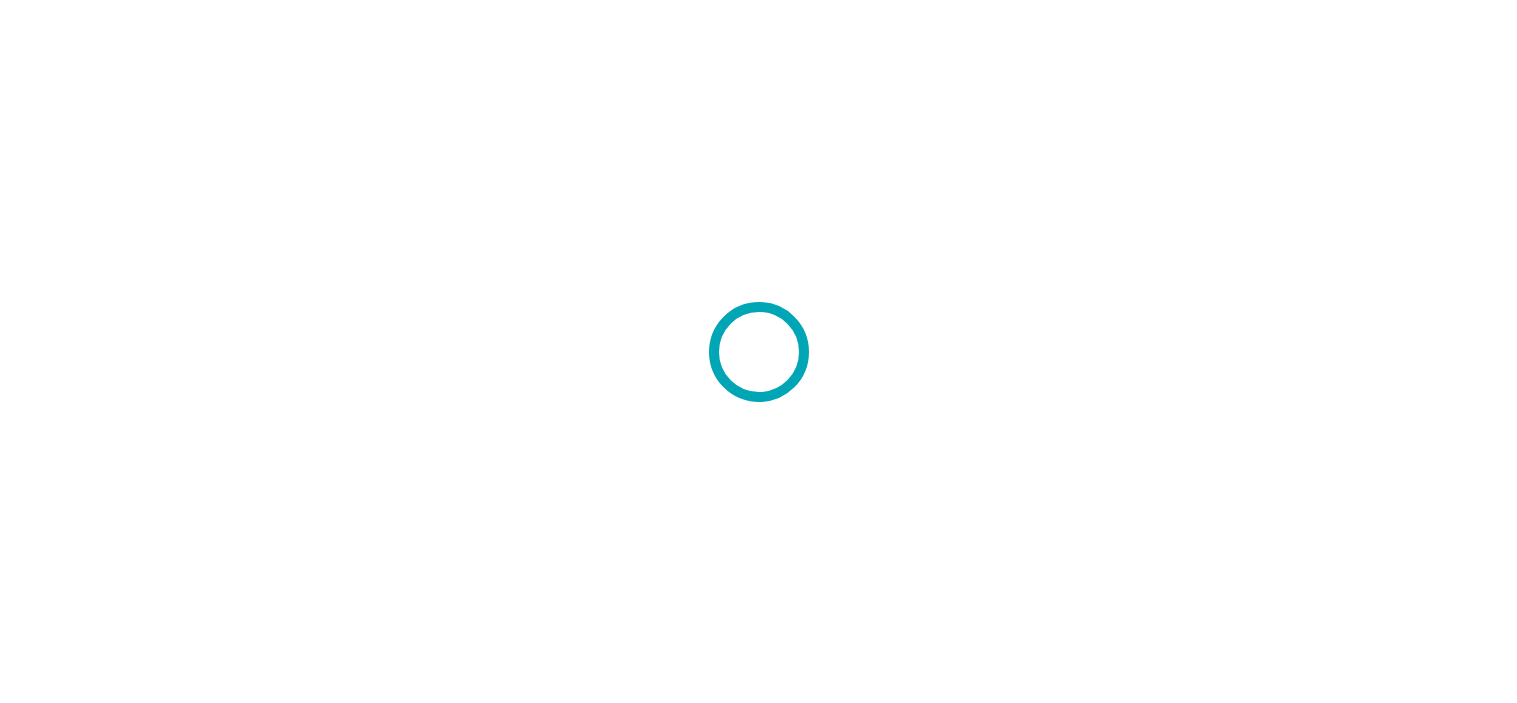 scroll, scrollTop: 0, scrollLeft: 0, axis: both 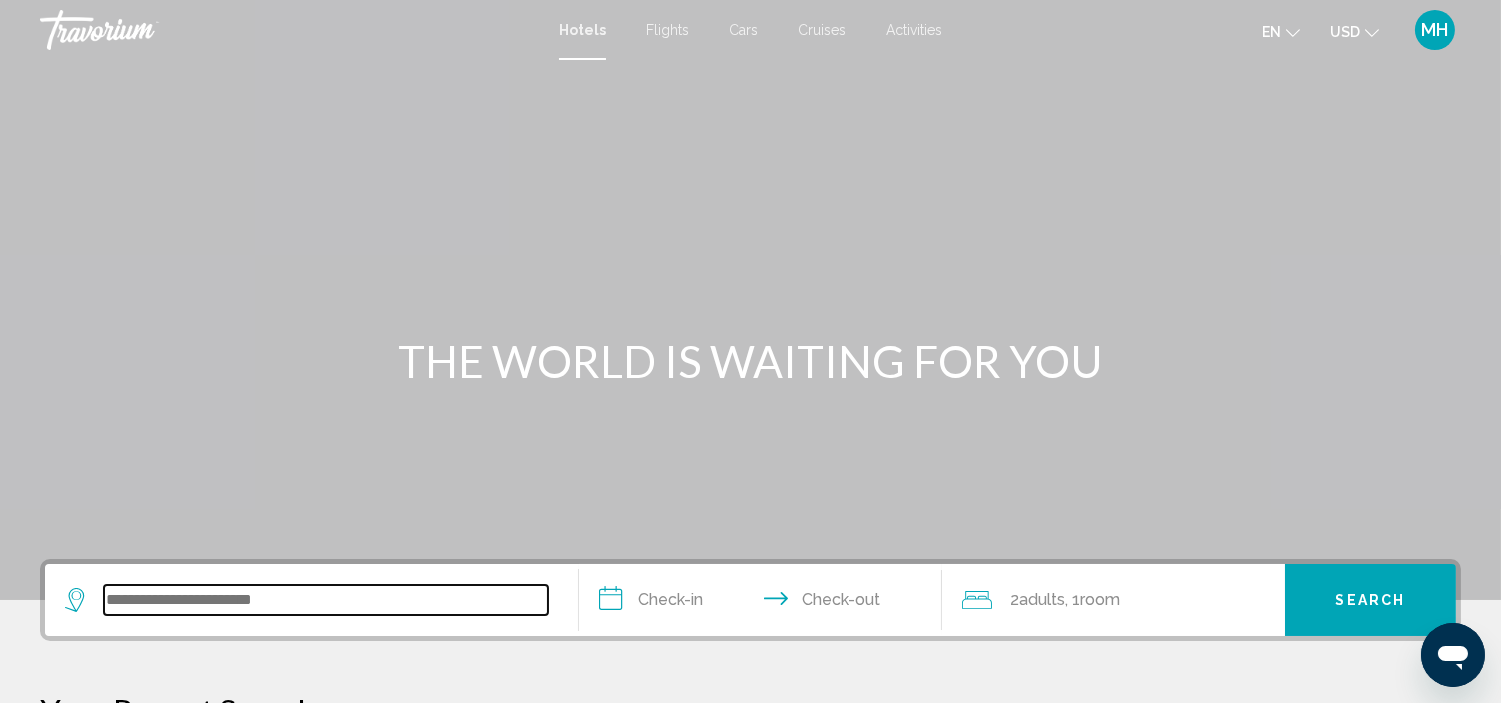 click at bounding box center (326, 600) 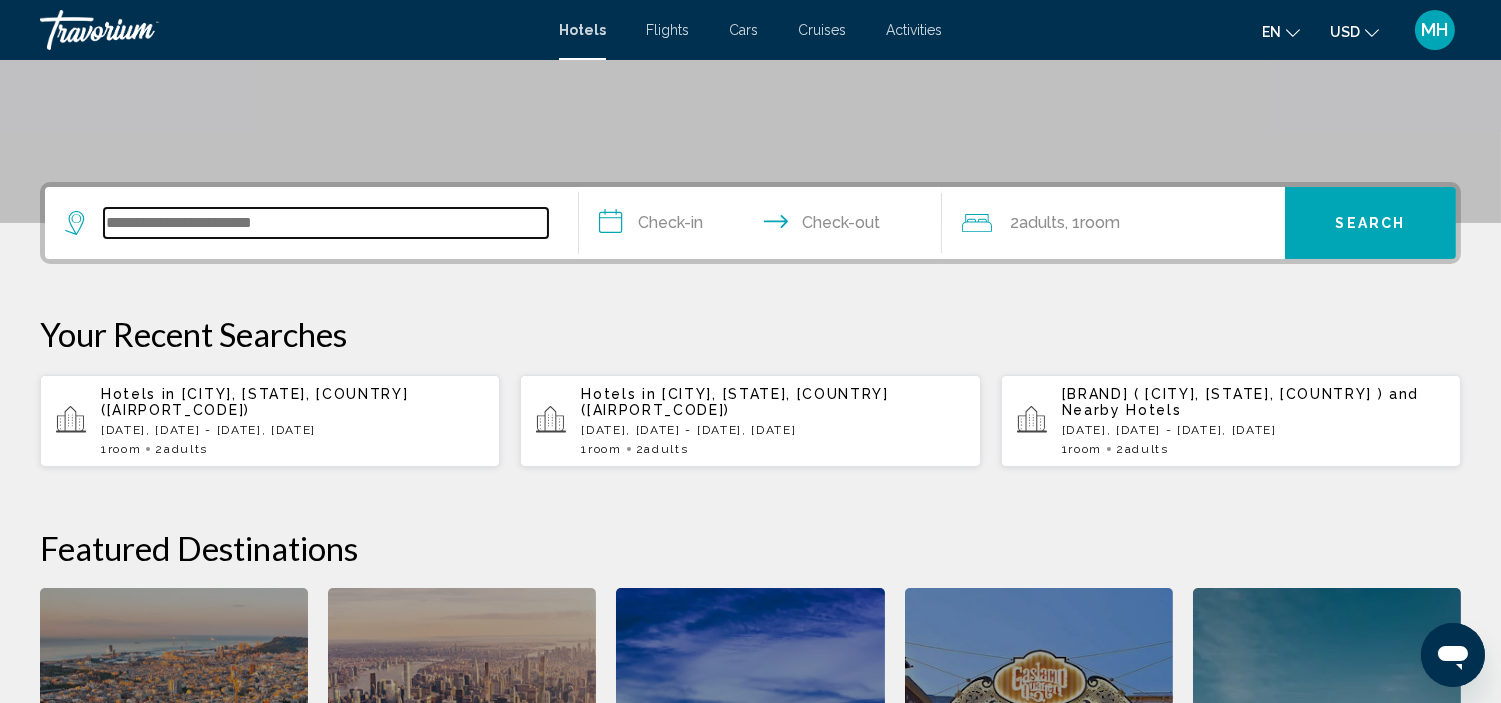 scroll, scrollTop: 493, scrollLeft: 0, axis: vertical 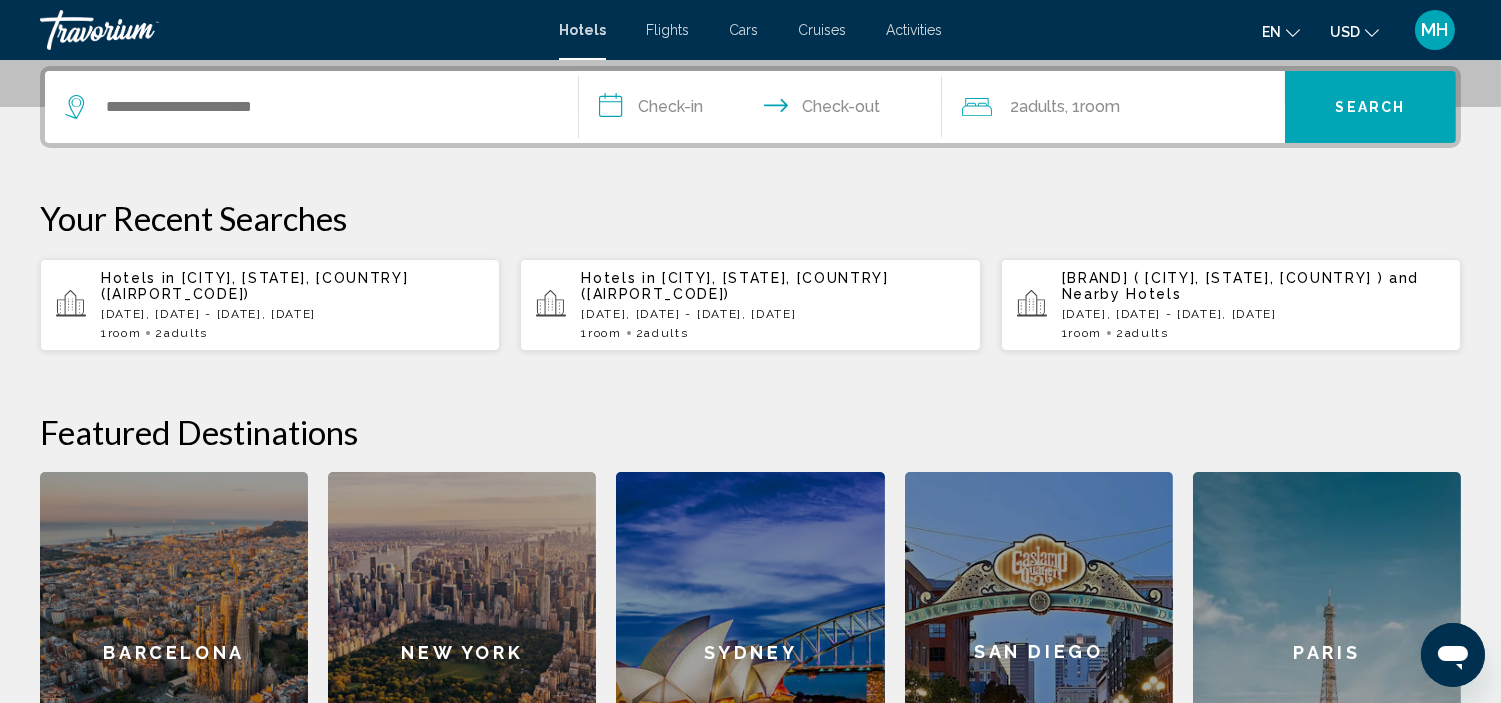 click on "Hotels in [CITY], [STATE], [COUNTRY] ([AIRPORT_CODE]) [DATE] - [DATE] 1 Room rooms 2 Adult Adults" at bounding box center [270, 305] 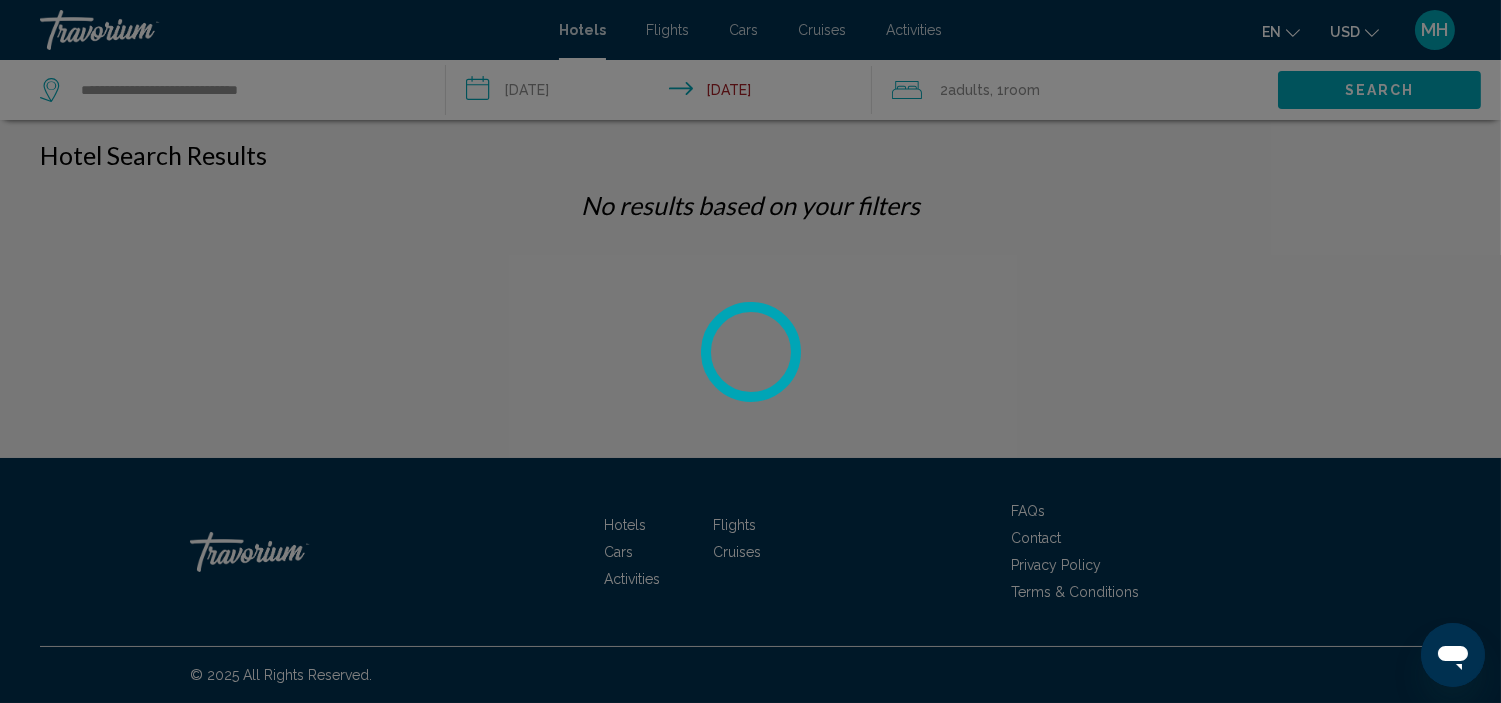 scroll, scrollTop: 0, scrollLeft: 0, axis: both 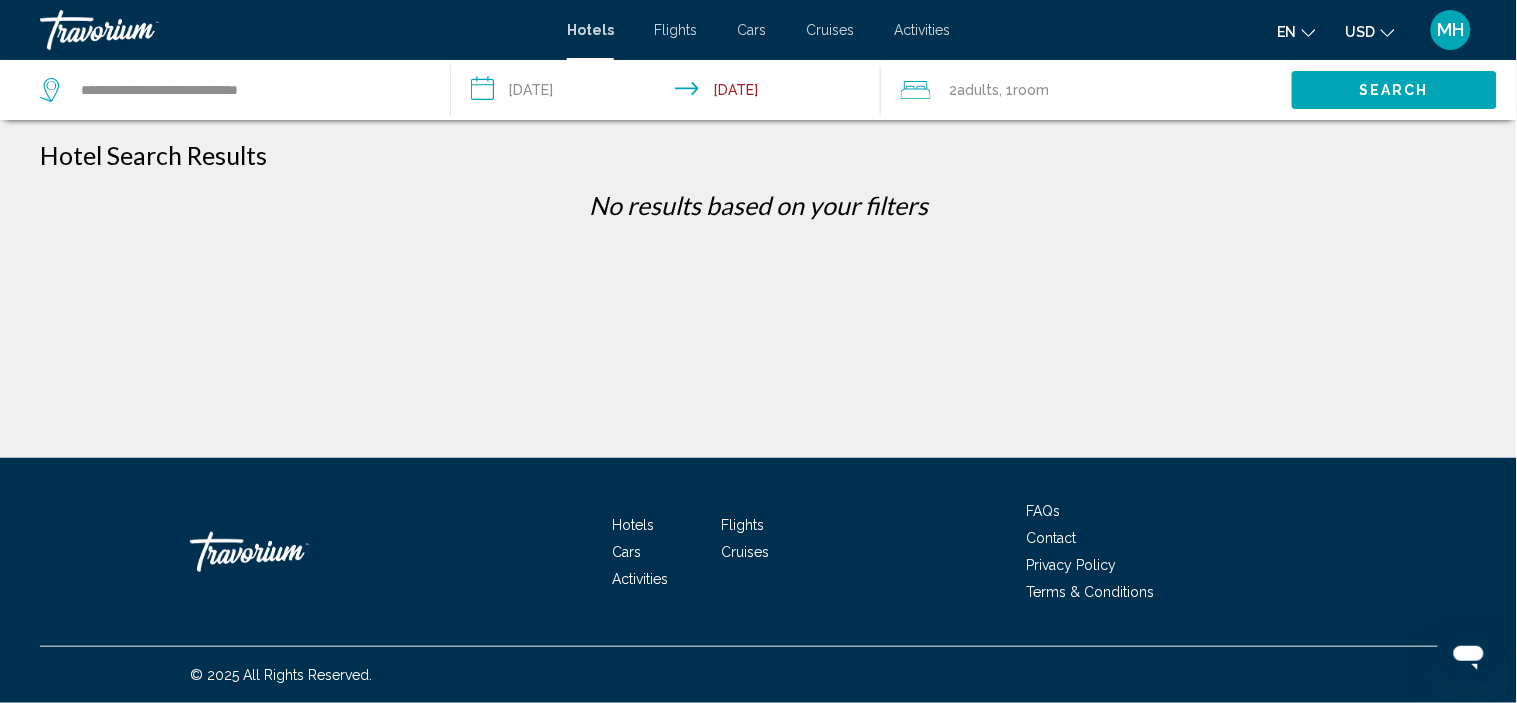 click on "**********" at bounding box center (670, 93) 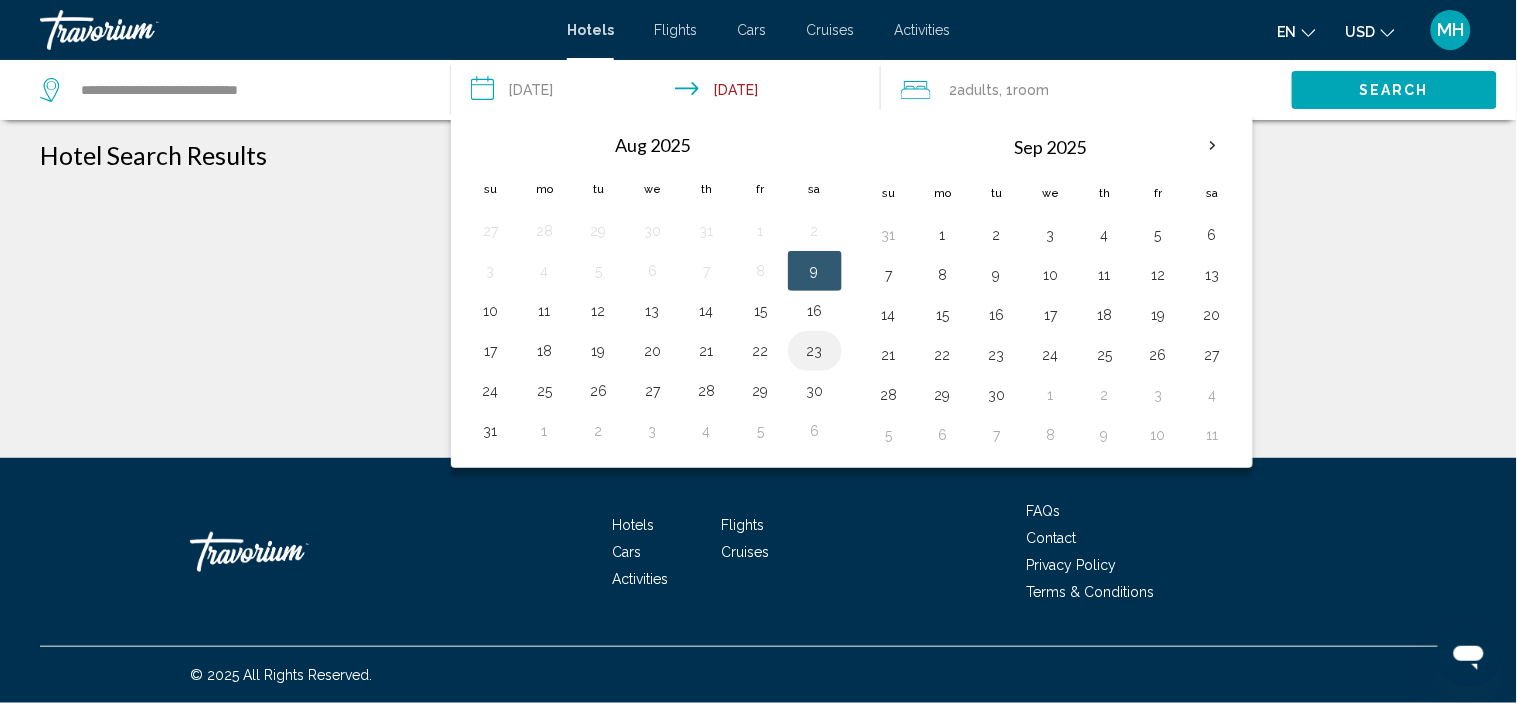 click on "23" at bounding box center (815, 351) 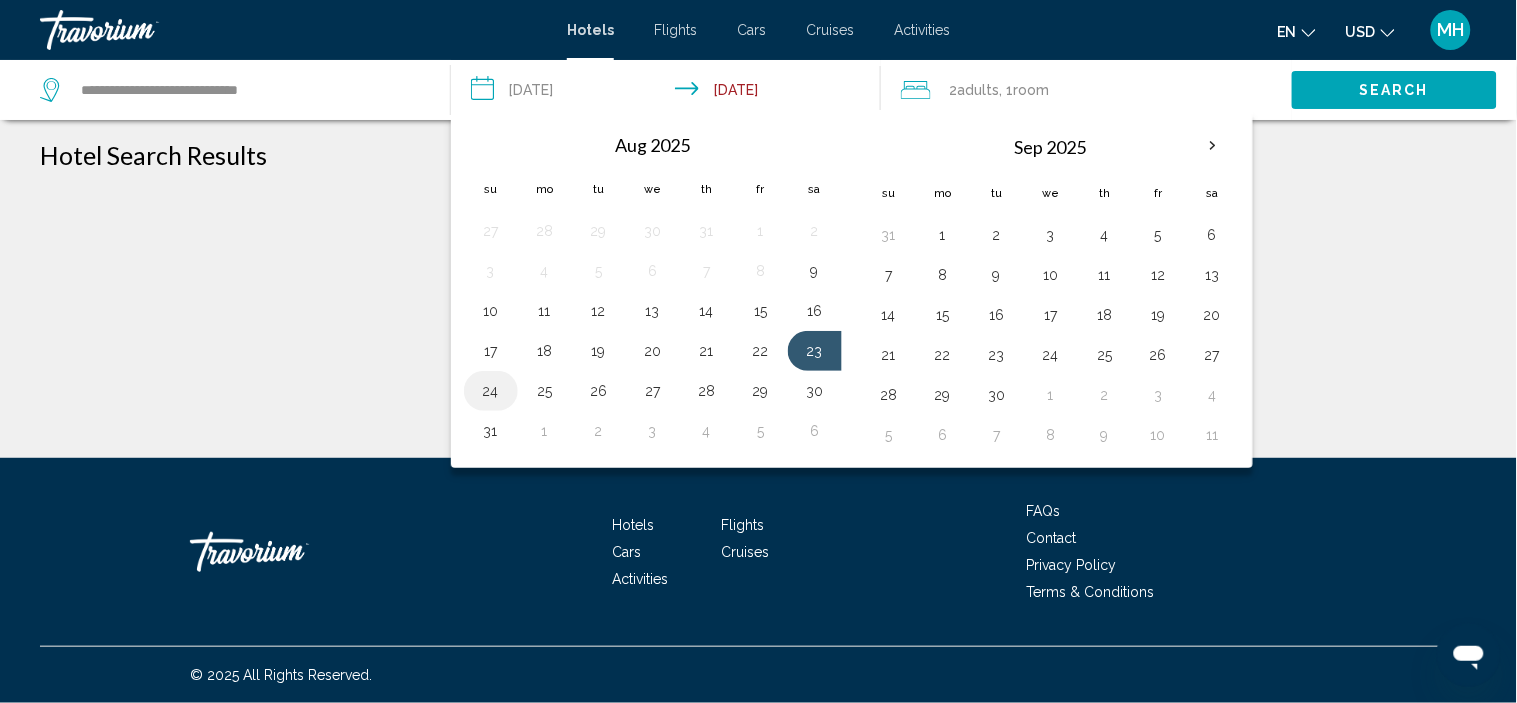 click on "24" at bounding box center [491, 391] 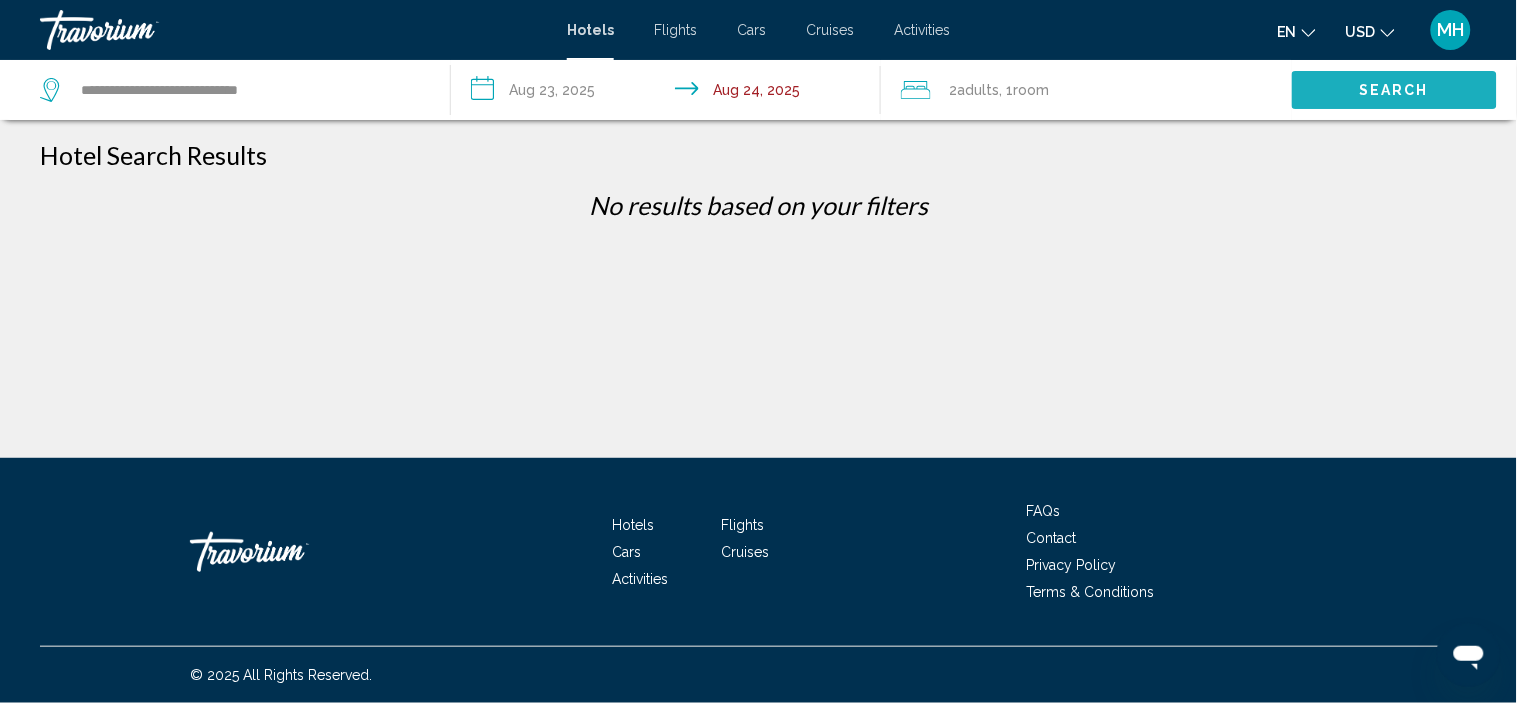 click on "Search" 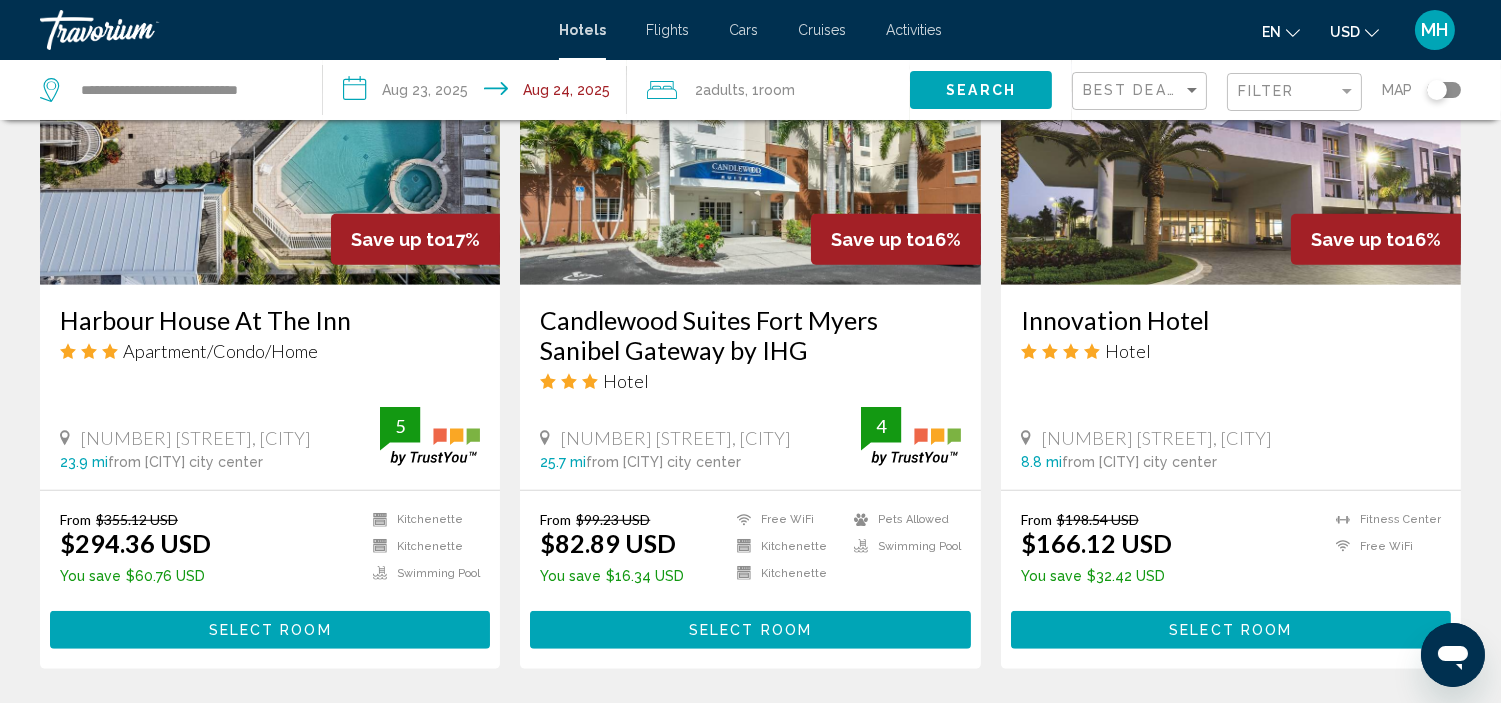 scroll, scrollTop: 2666, scrollLeft: 0, axis: vertical 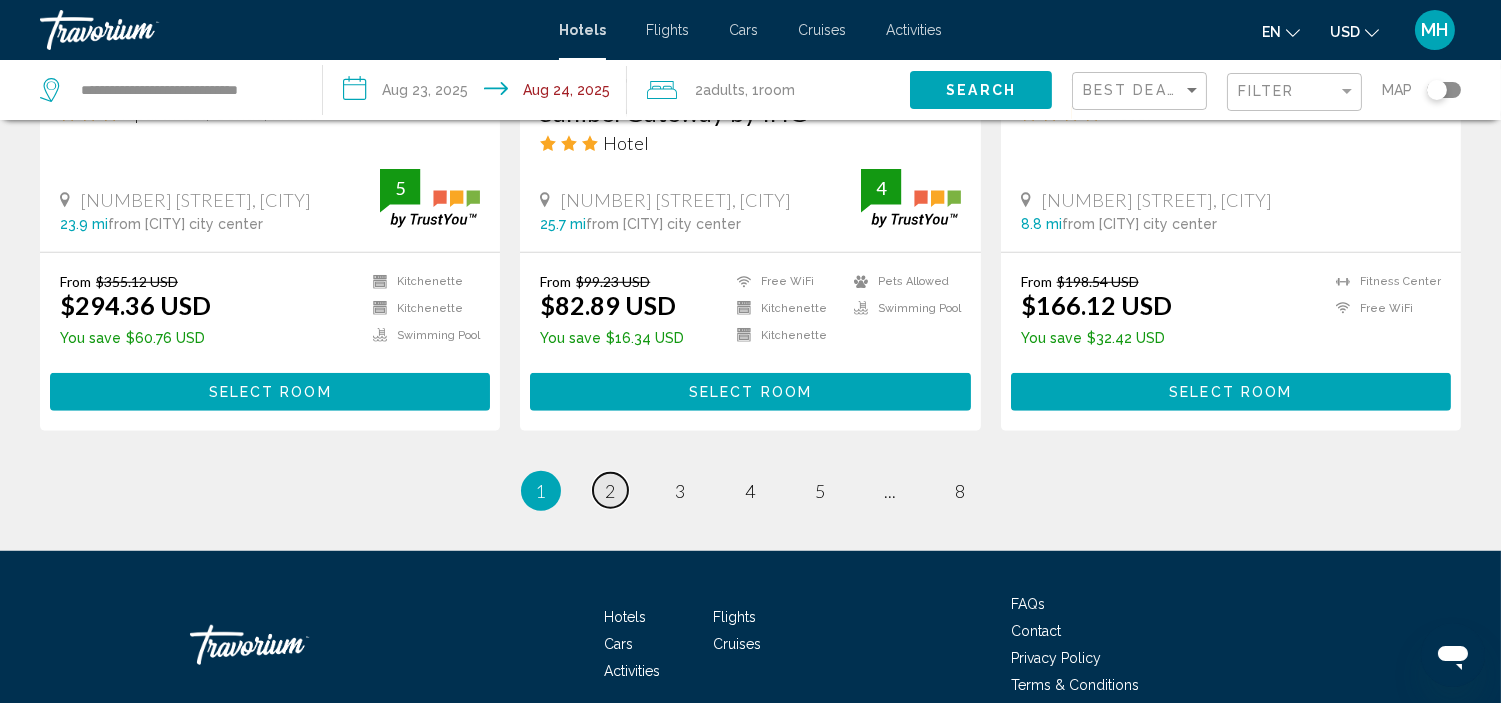 click on "page  2" at bounding box center (610, 490) 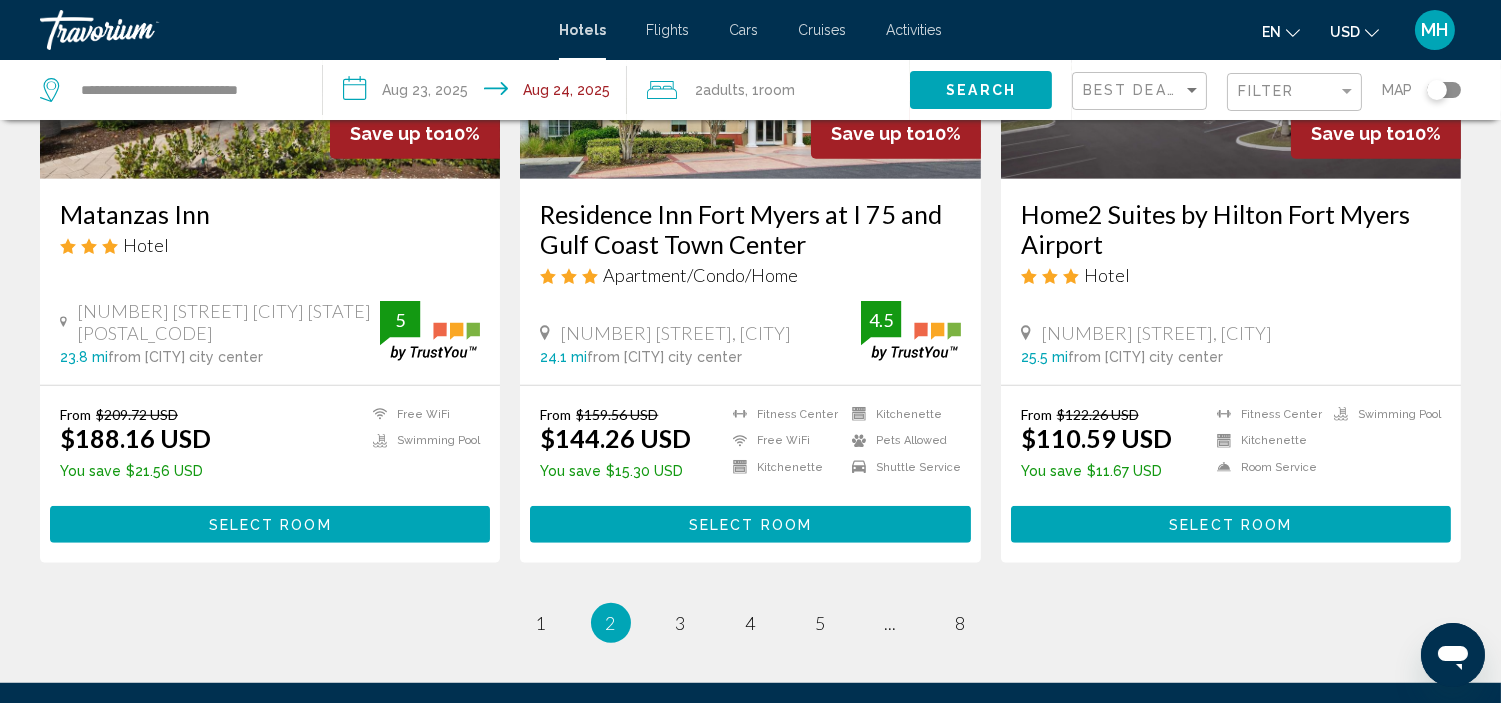 scroll, scrollTop: 2555, scrollLeft: 0, axis: vertical 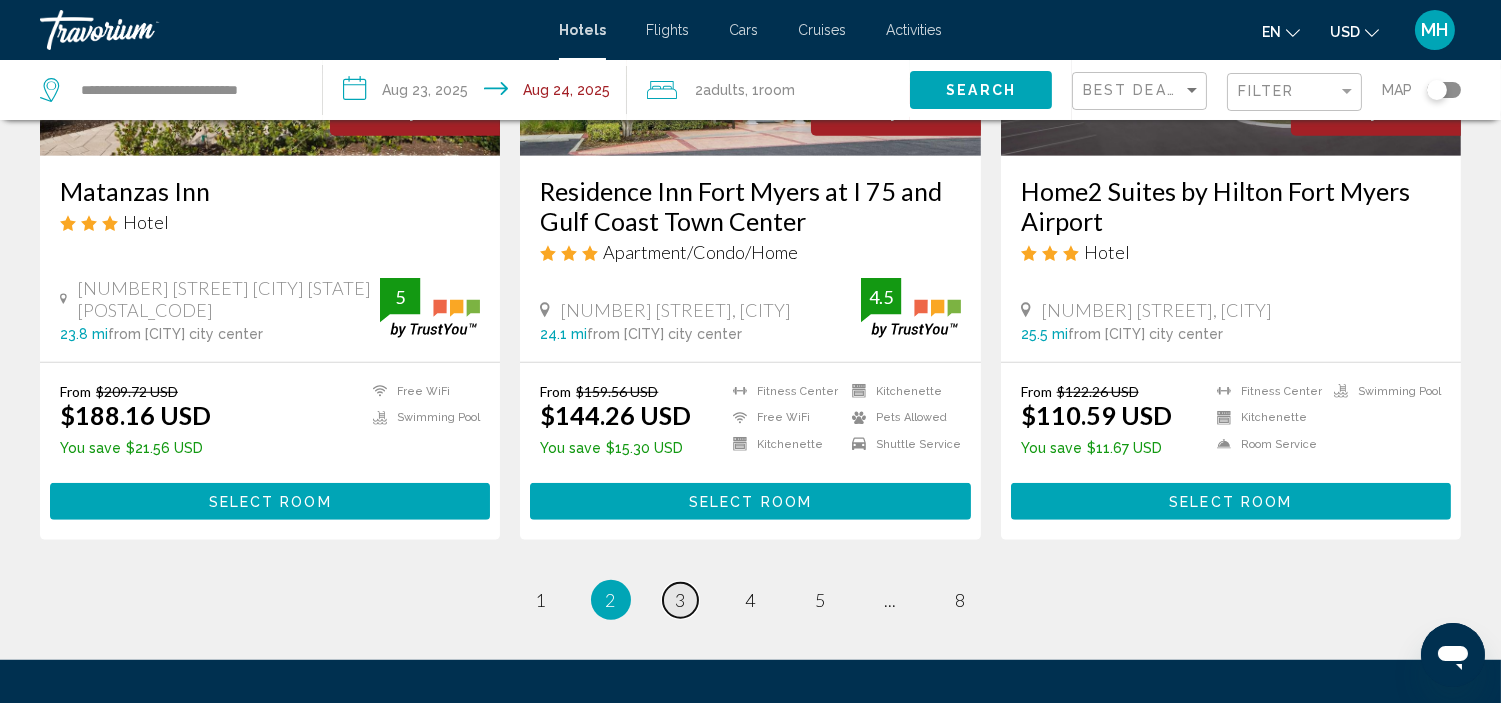 click on "3" at bounding box center [681, 600] 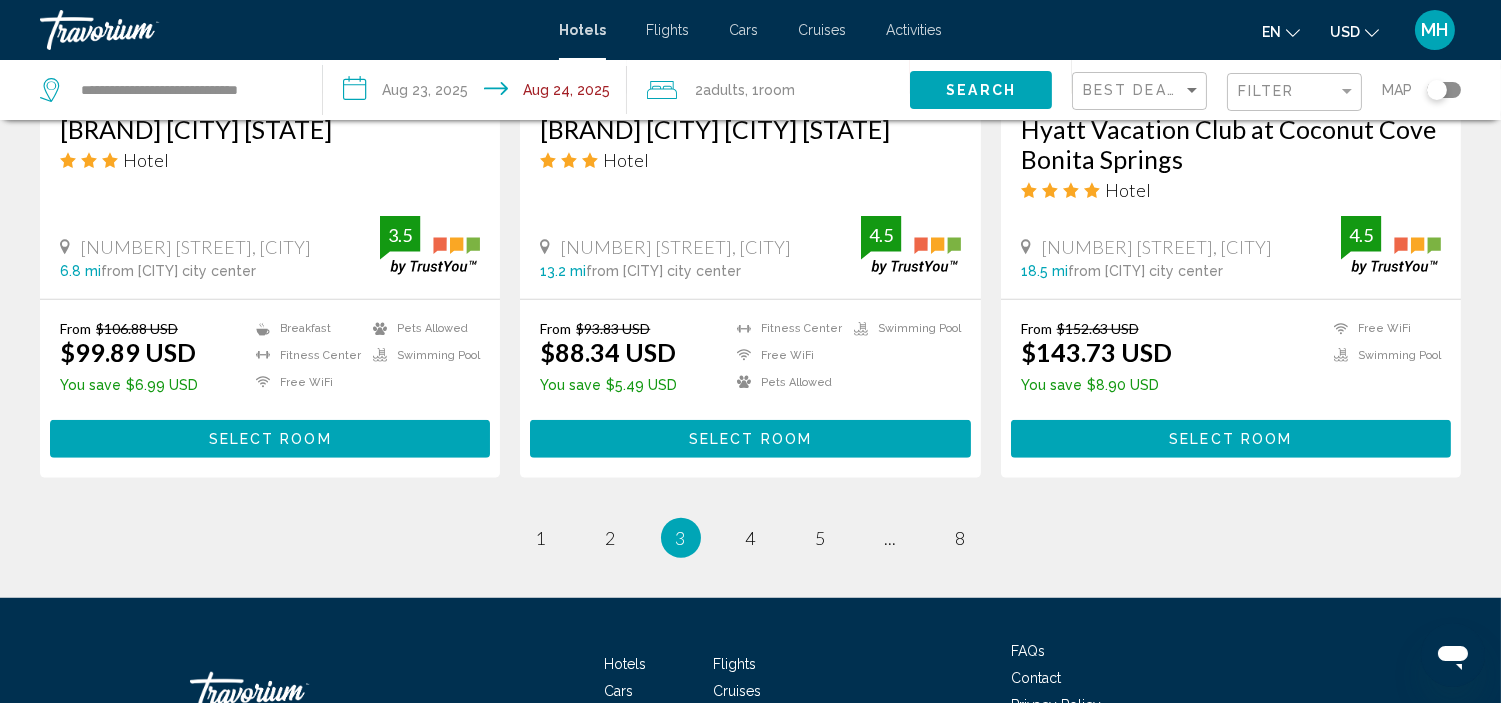 scroll, scrollTop: 2666, scrollLeft: 0, axis: vertical 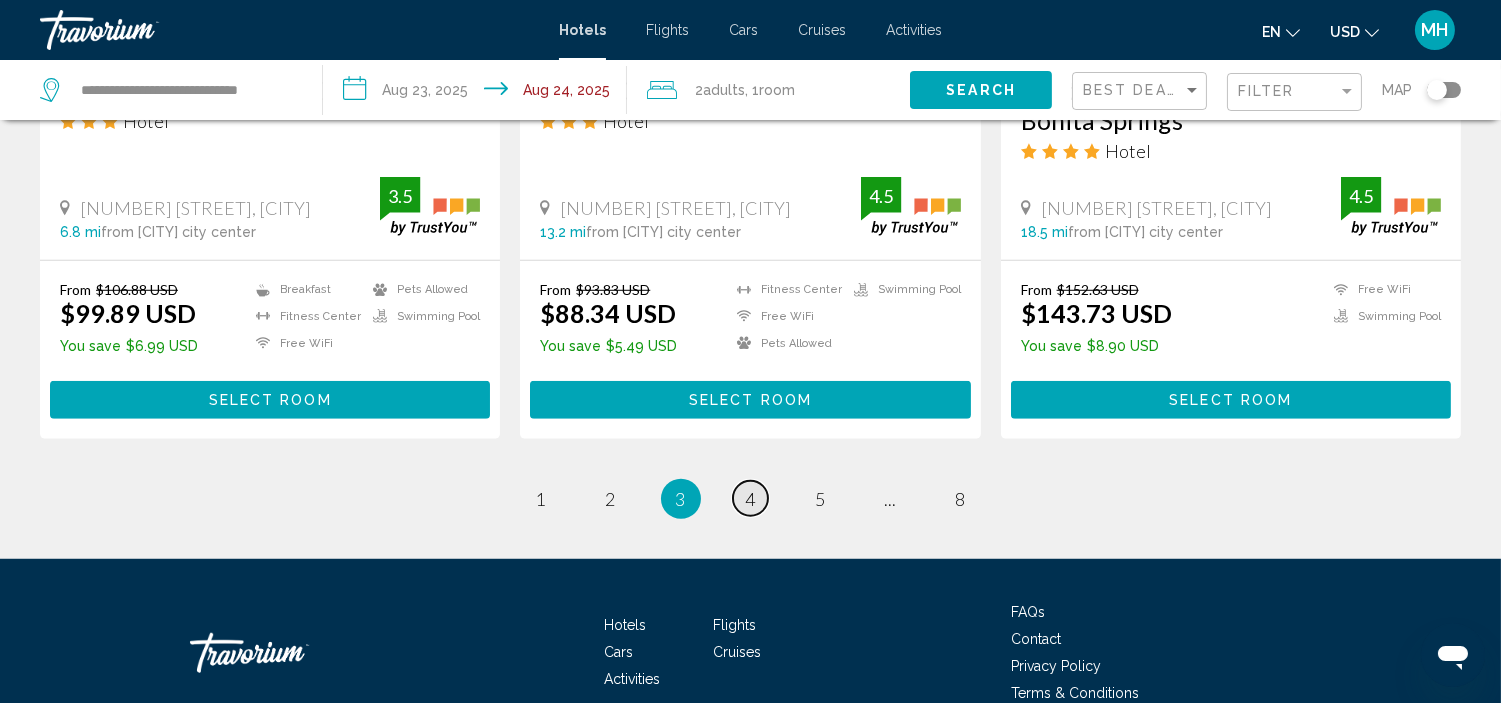click on "page  4" at bounding box center [750, 498] 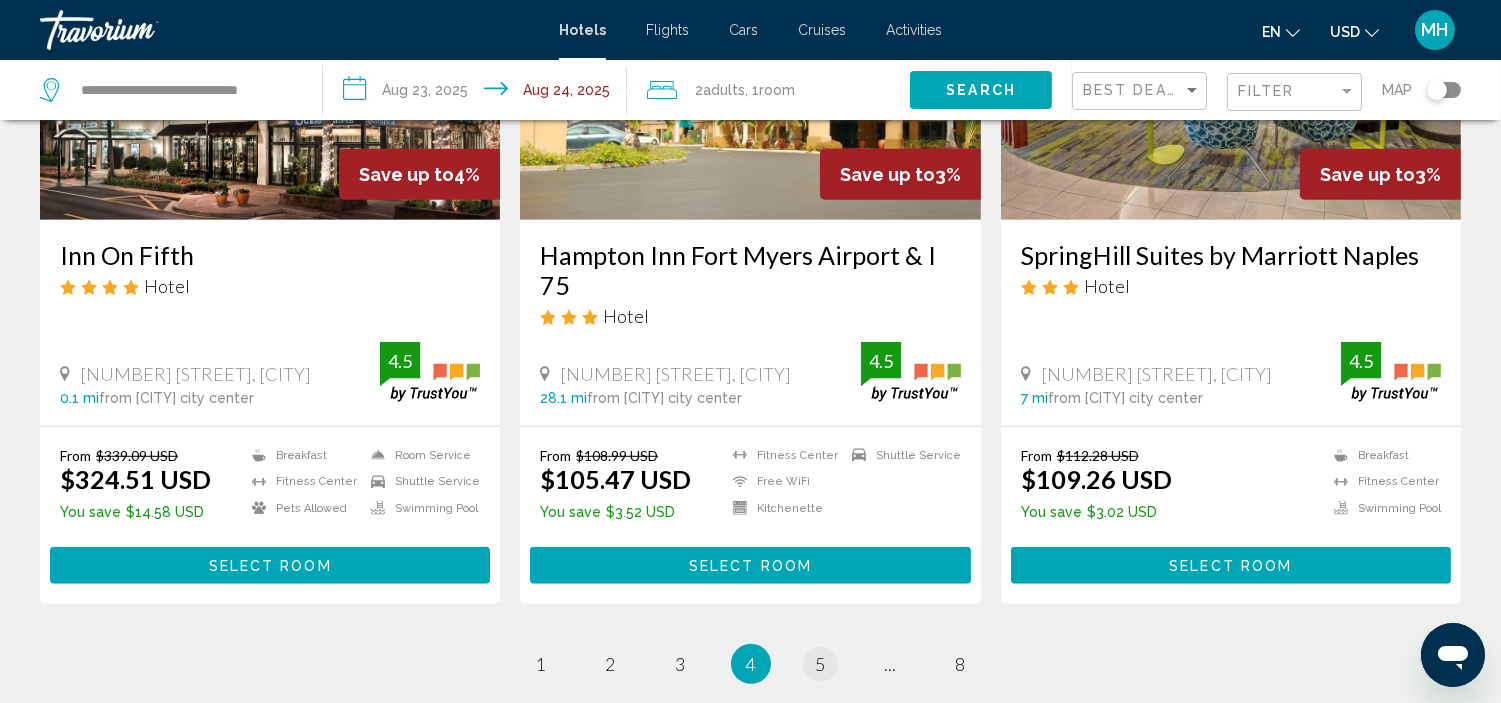 scroll, scrollTop: 2444, scrollLeft: 0, axis: vertical 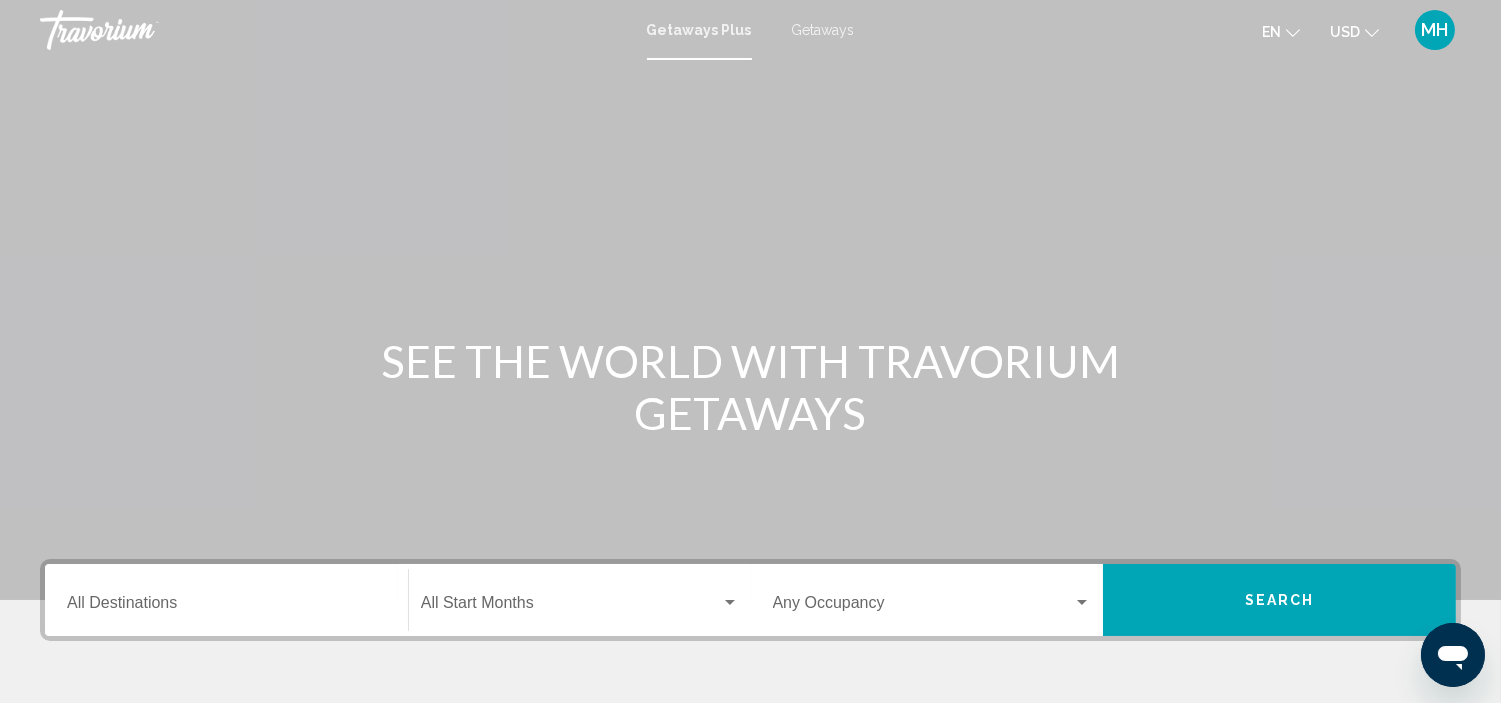 click on "Destination All Destinations" at bounding box center (226, 600) 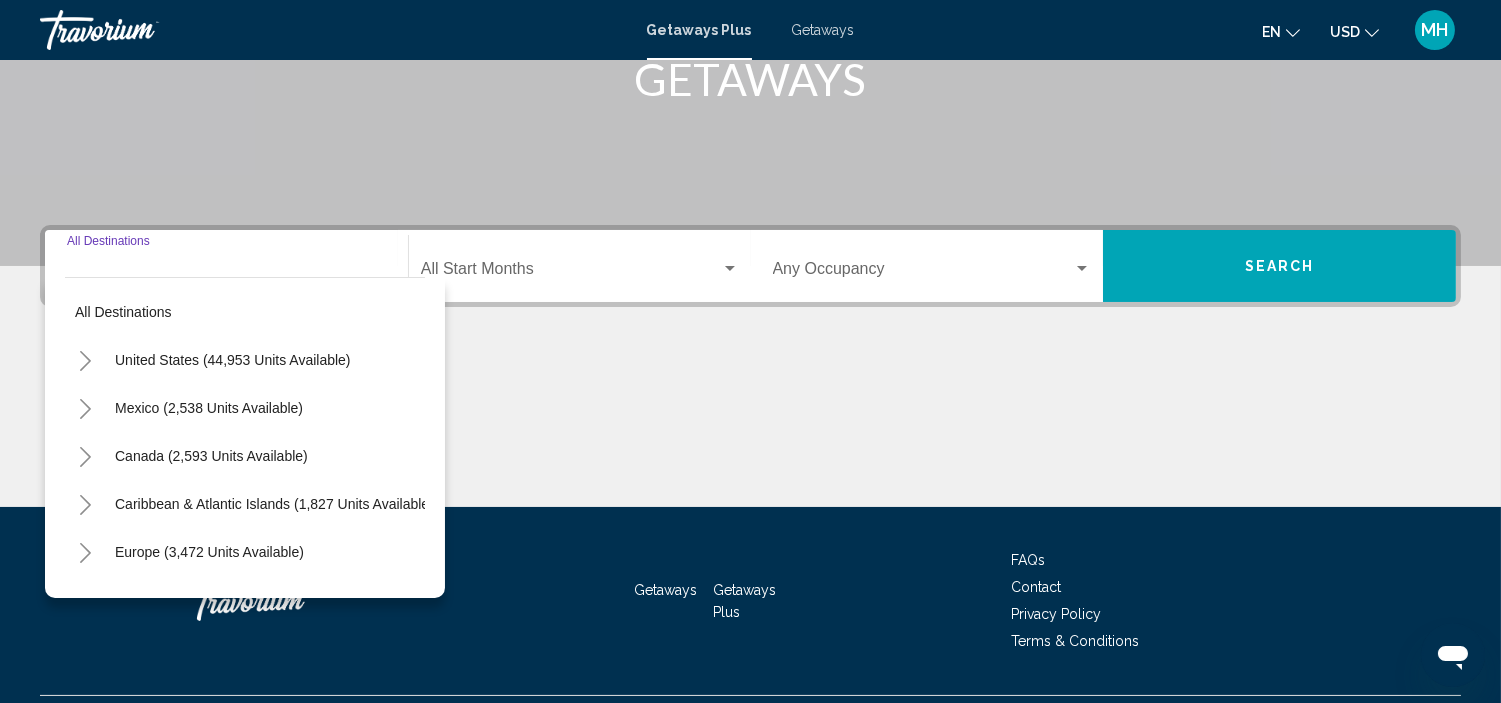 scroll, scrollTop: 382, scrollLeft: 0, axis: vertical 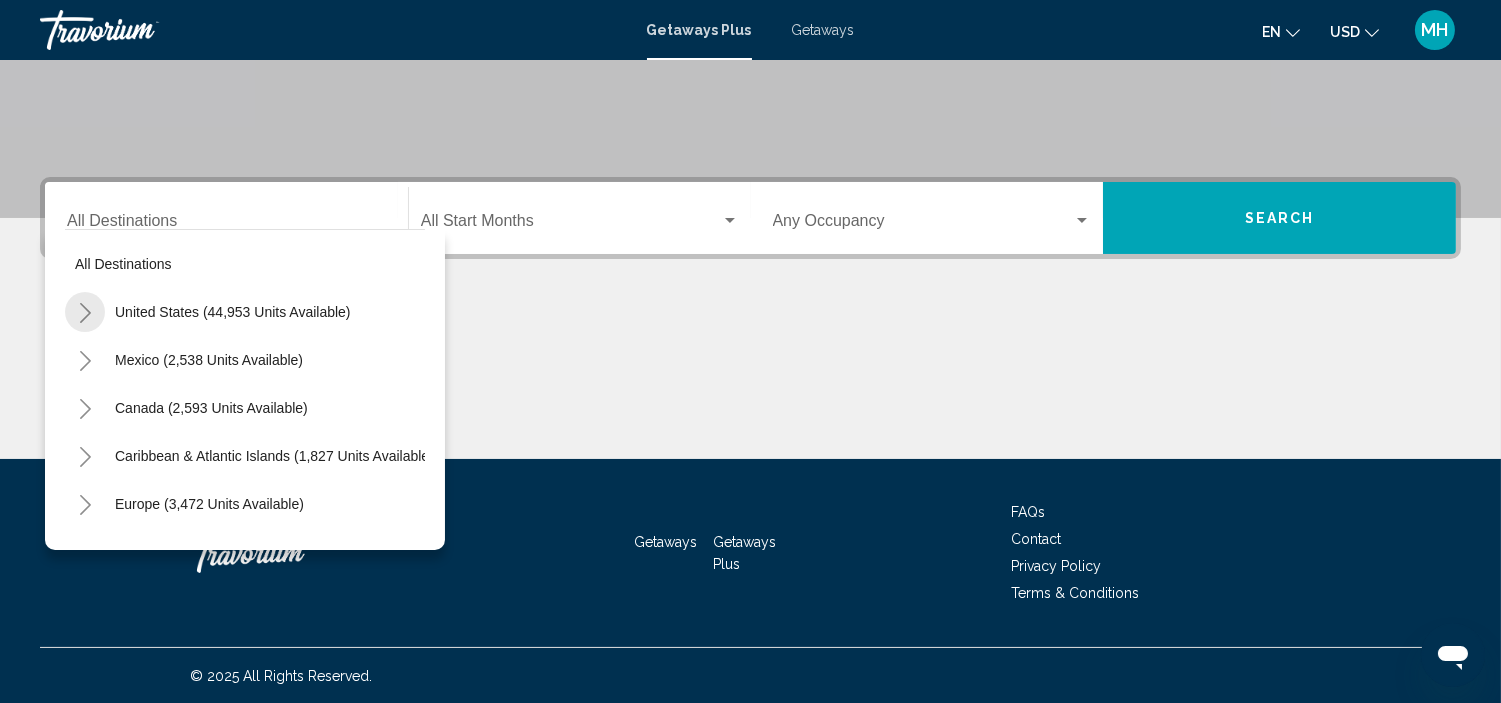 click 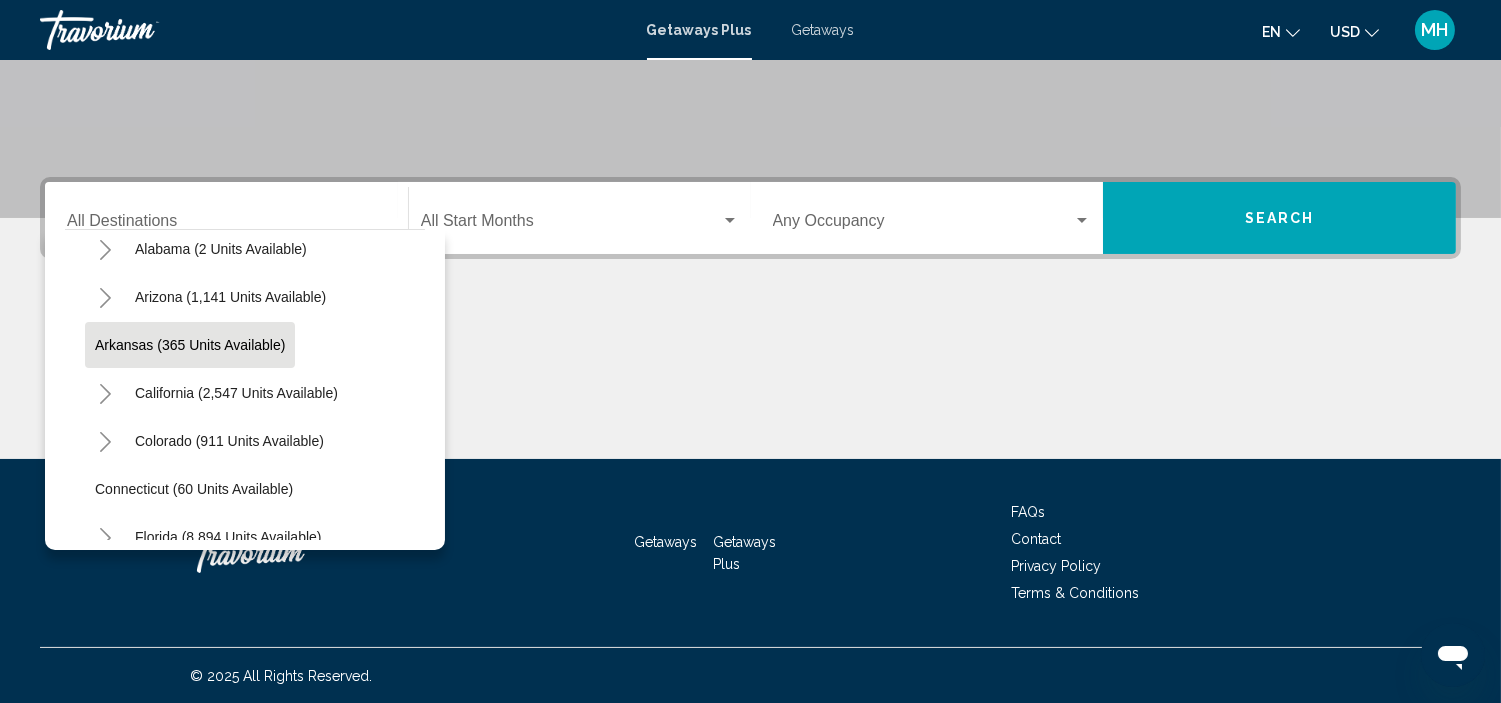 scroll, scrollTop: 222, scrollLeft: 0, axis: vertical 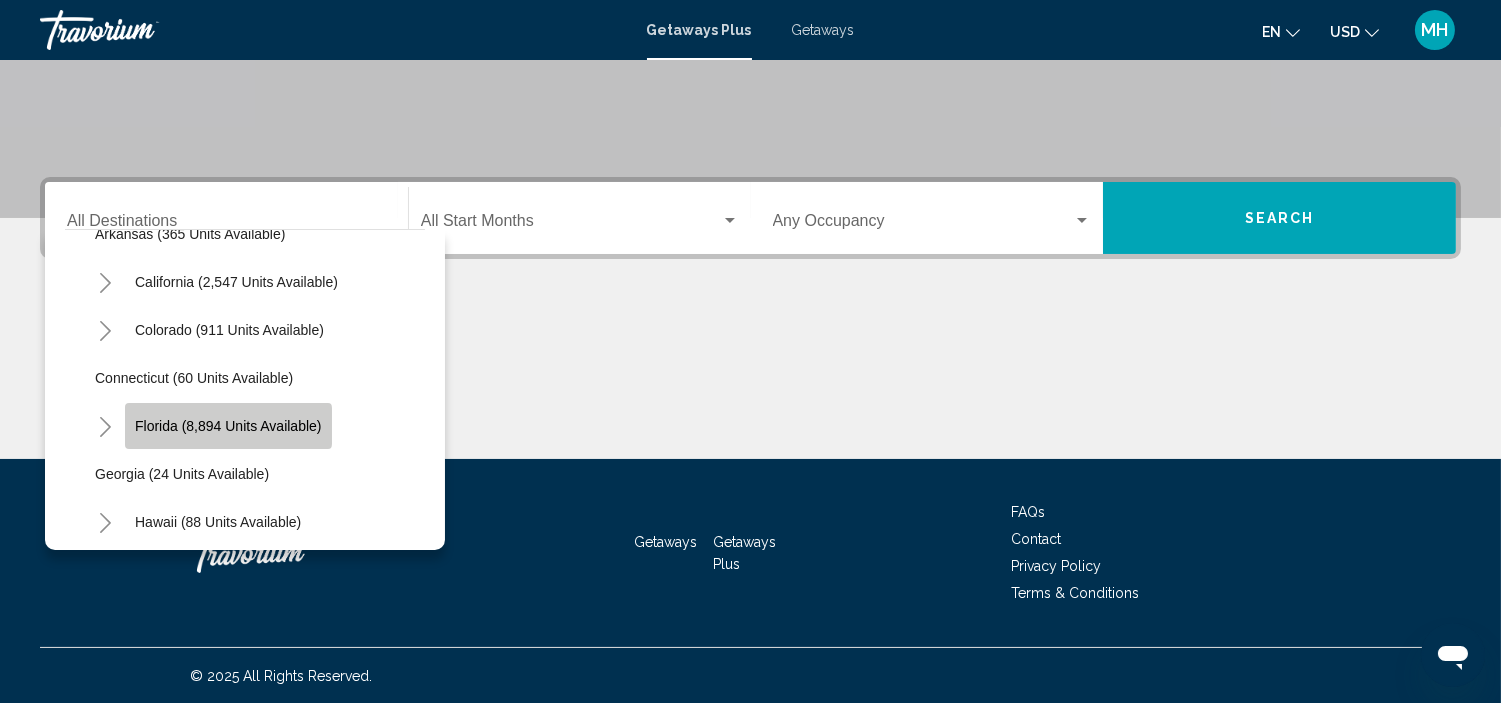 click on "Florida (8,894 units available)" 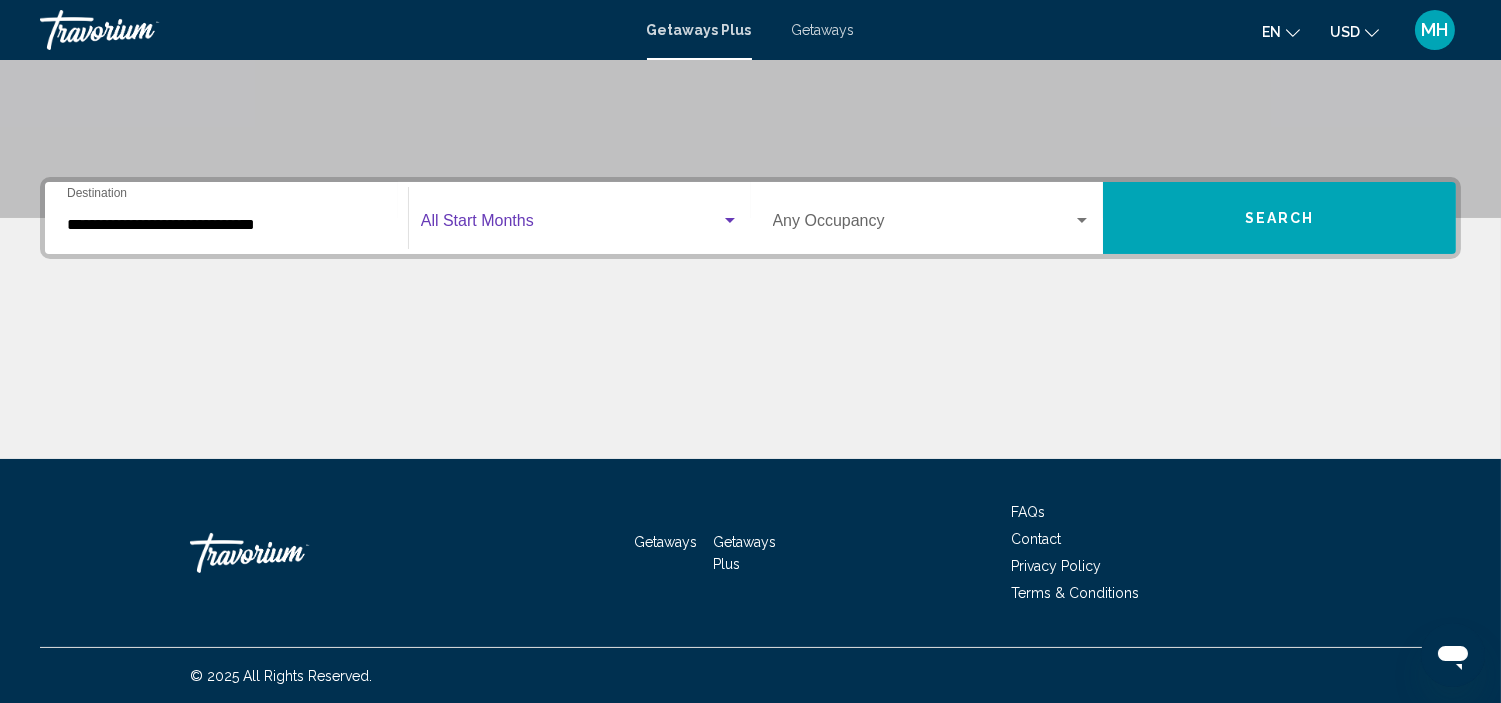 click at bounding box center (730, 220) 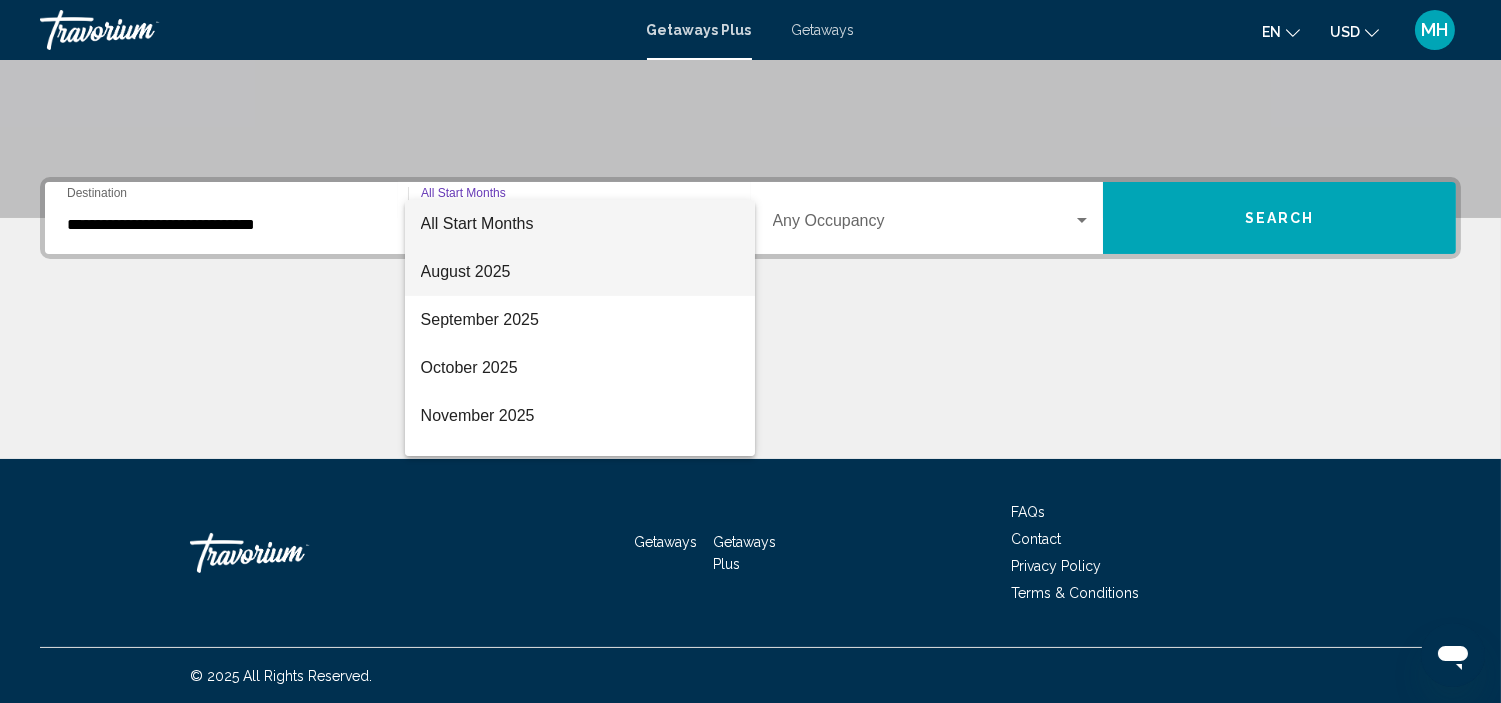 click on "August 2025" at bounding box center (580, 272) 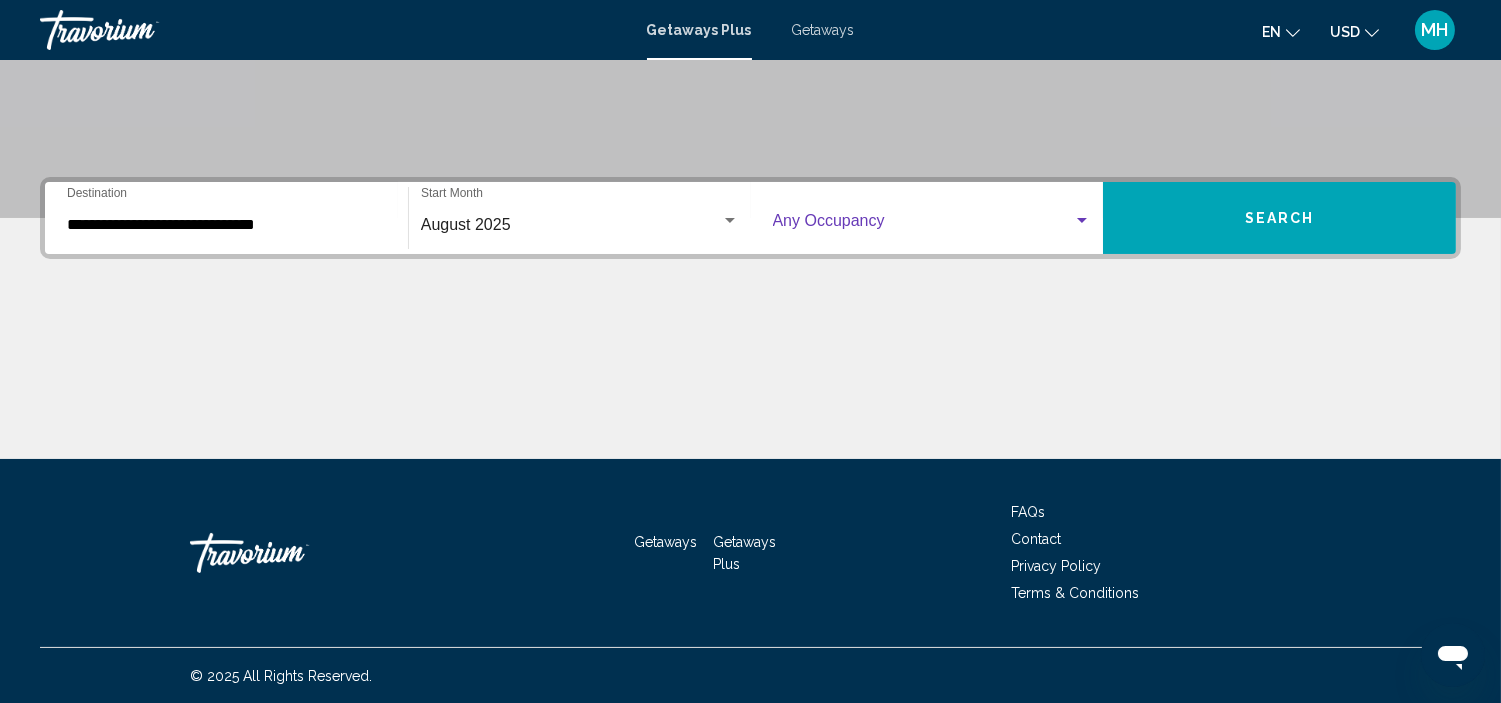 click at bounding box center (1082, 221) 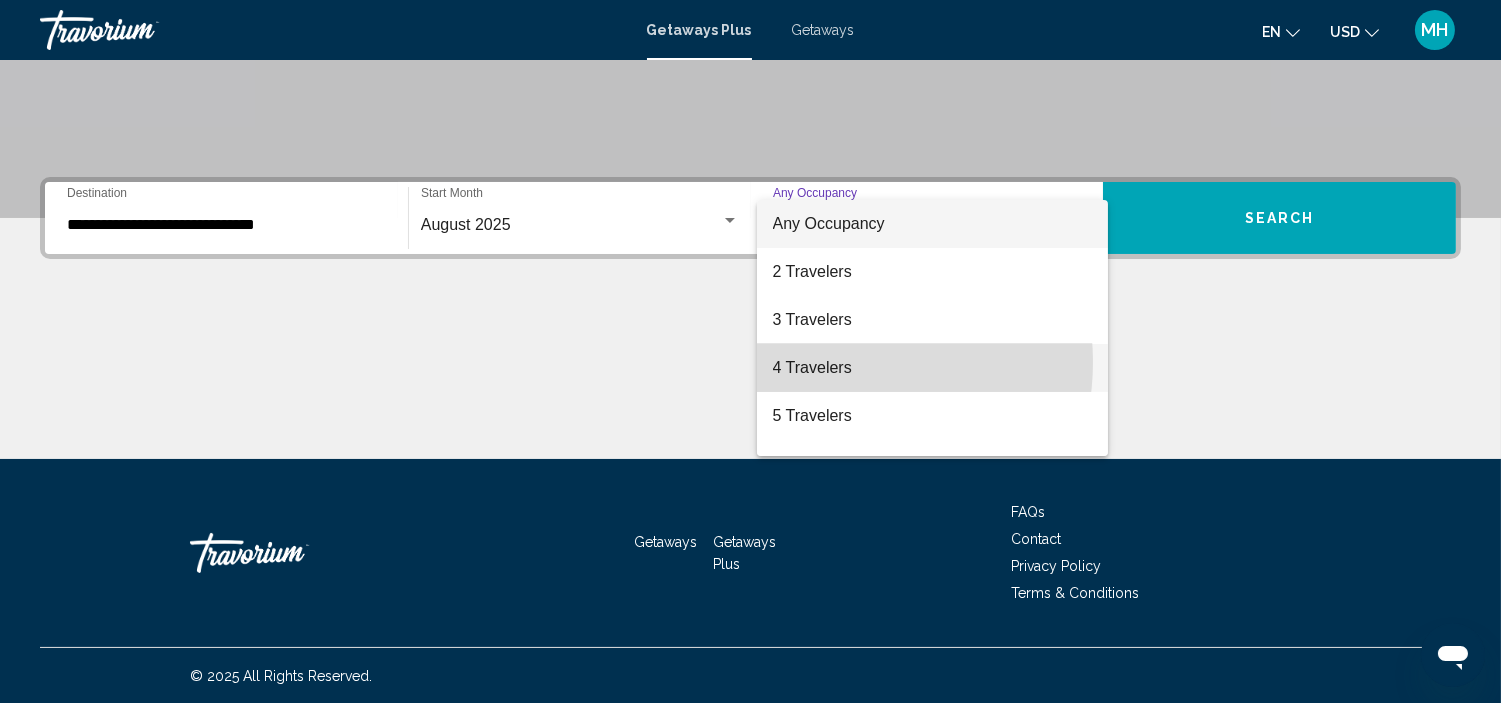 click on "4 Travelers" at bounding box center (932, 368) 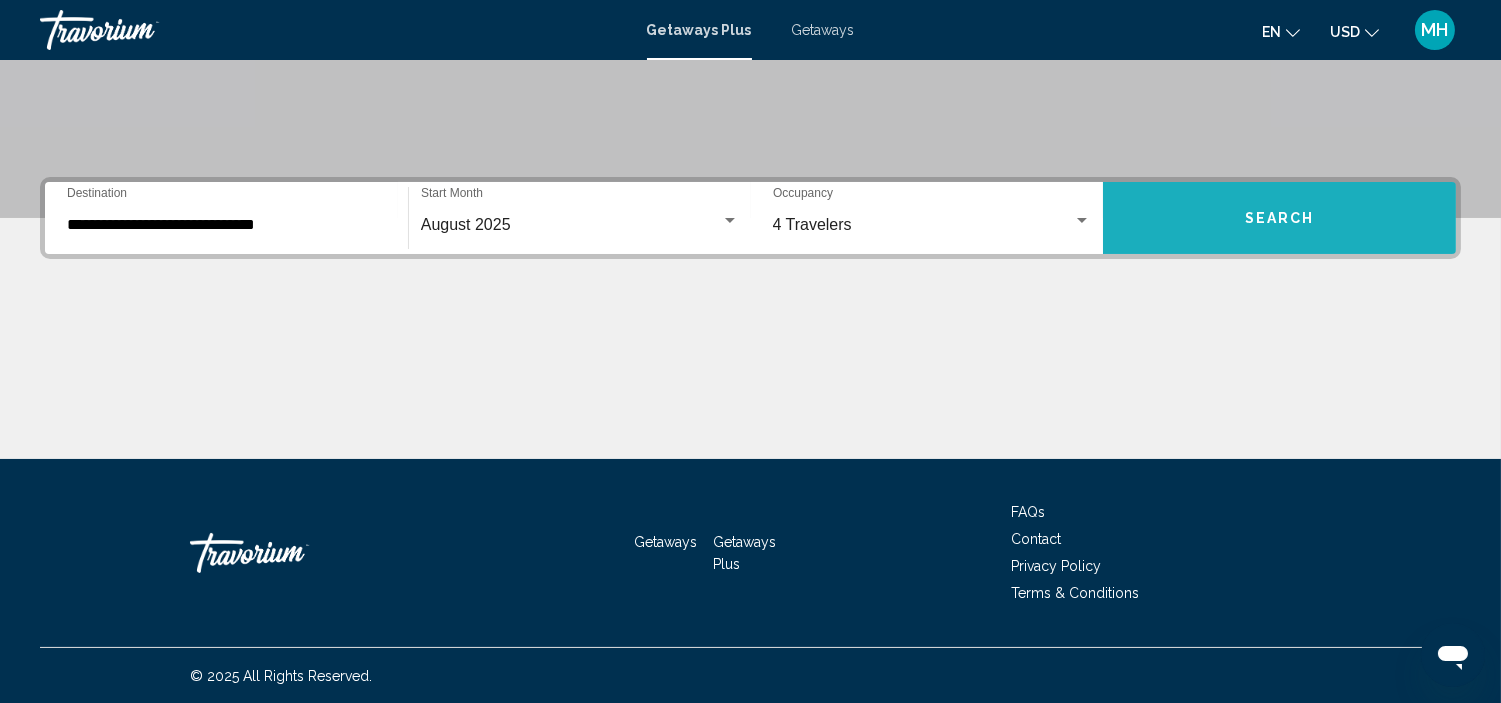 click on "Search" at bounding box center [1280, 219] 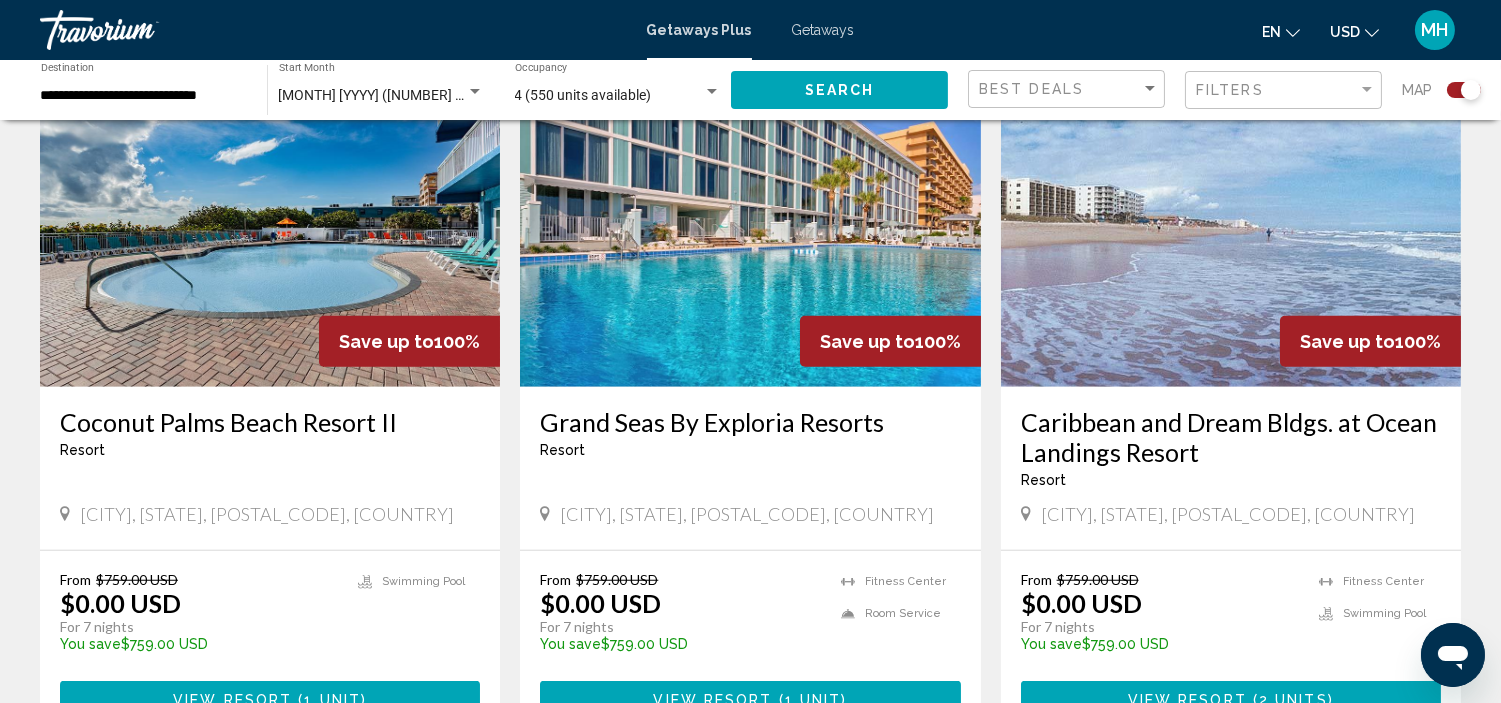 scroll, scrollTop: 2888, scrollLeft: 0, axis: vertical 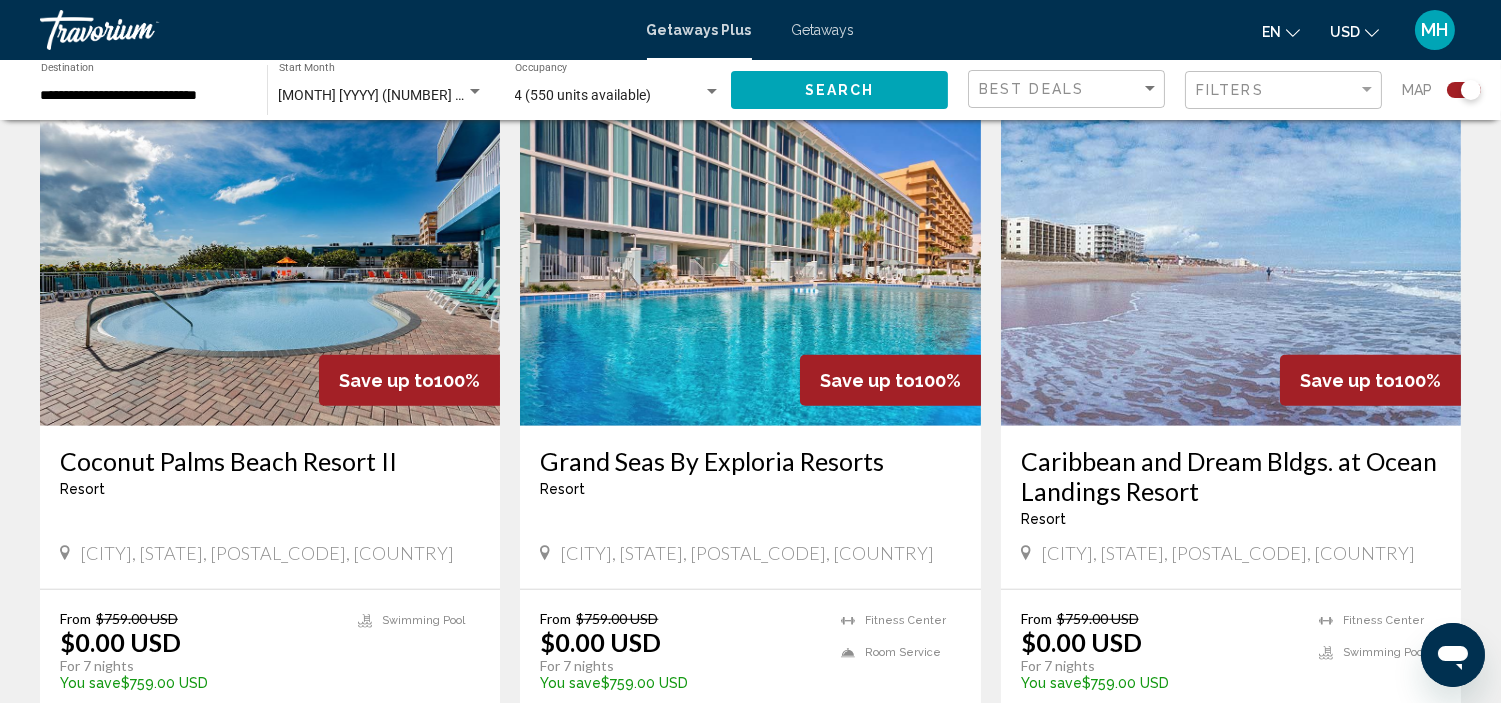 click at bounding box center (1231, 266) 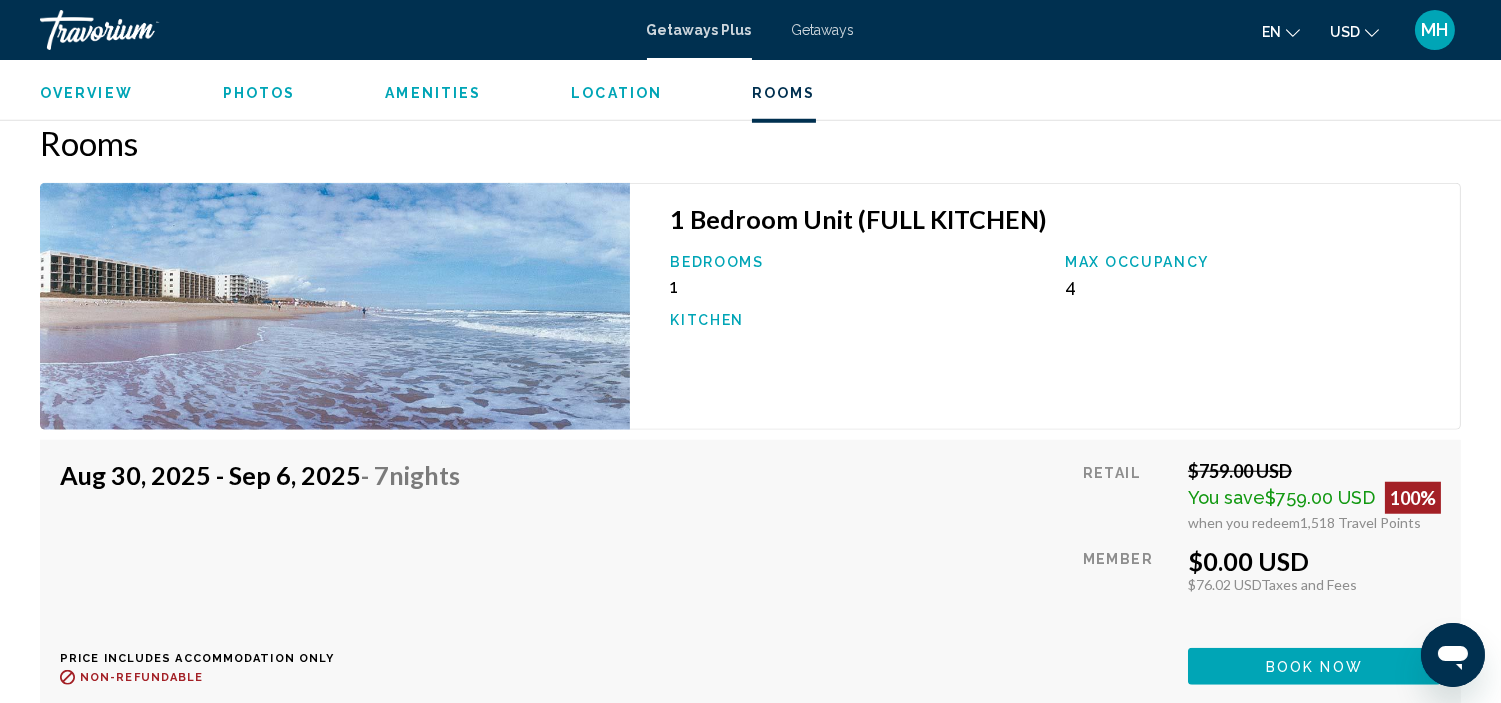 scroll, scrollTop: 3118, scrollLeft: 0, axis: vertical 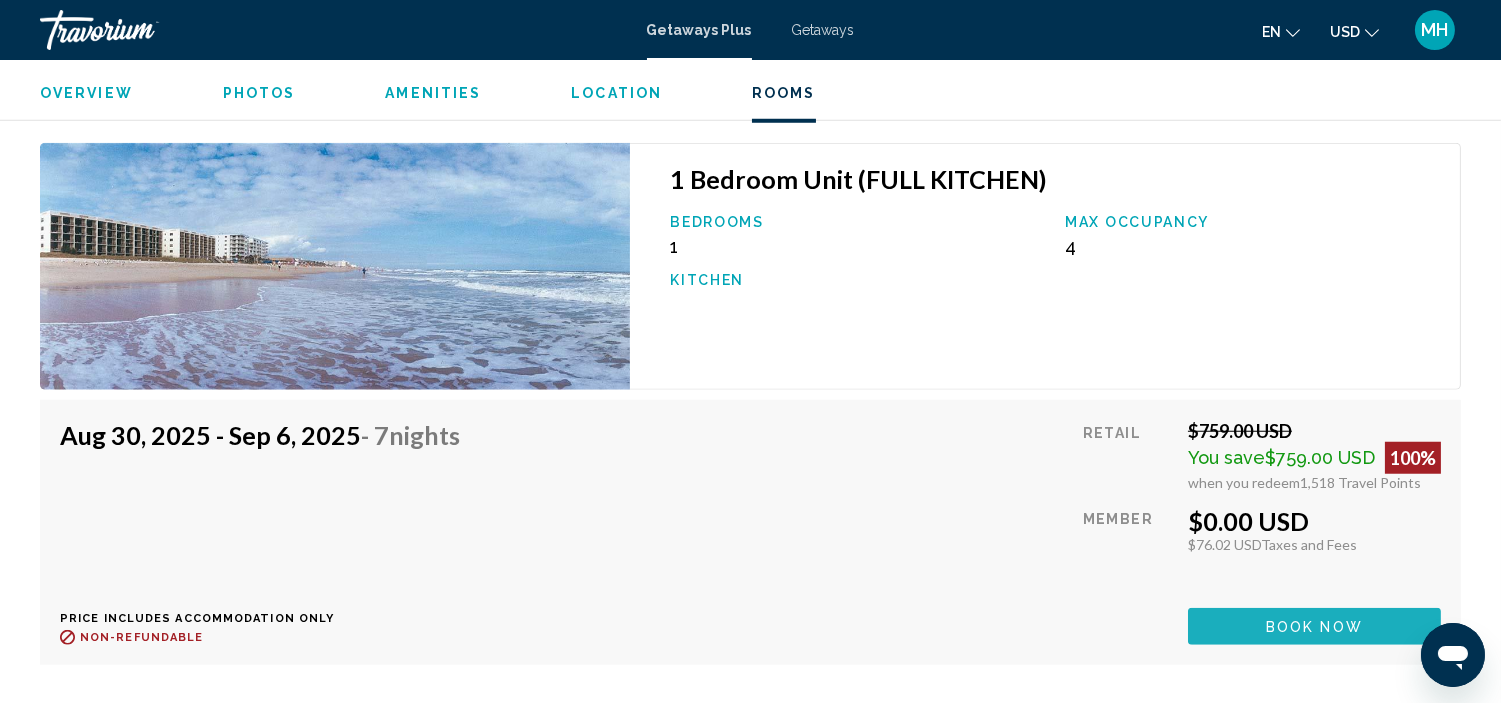 click on "Book now" at bounding box center (1314, 627) 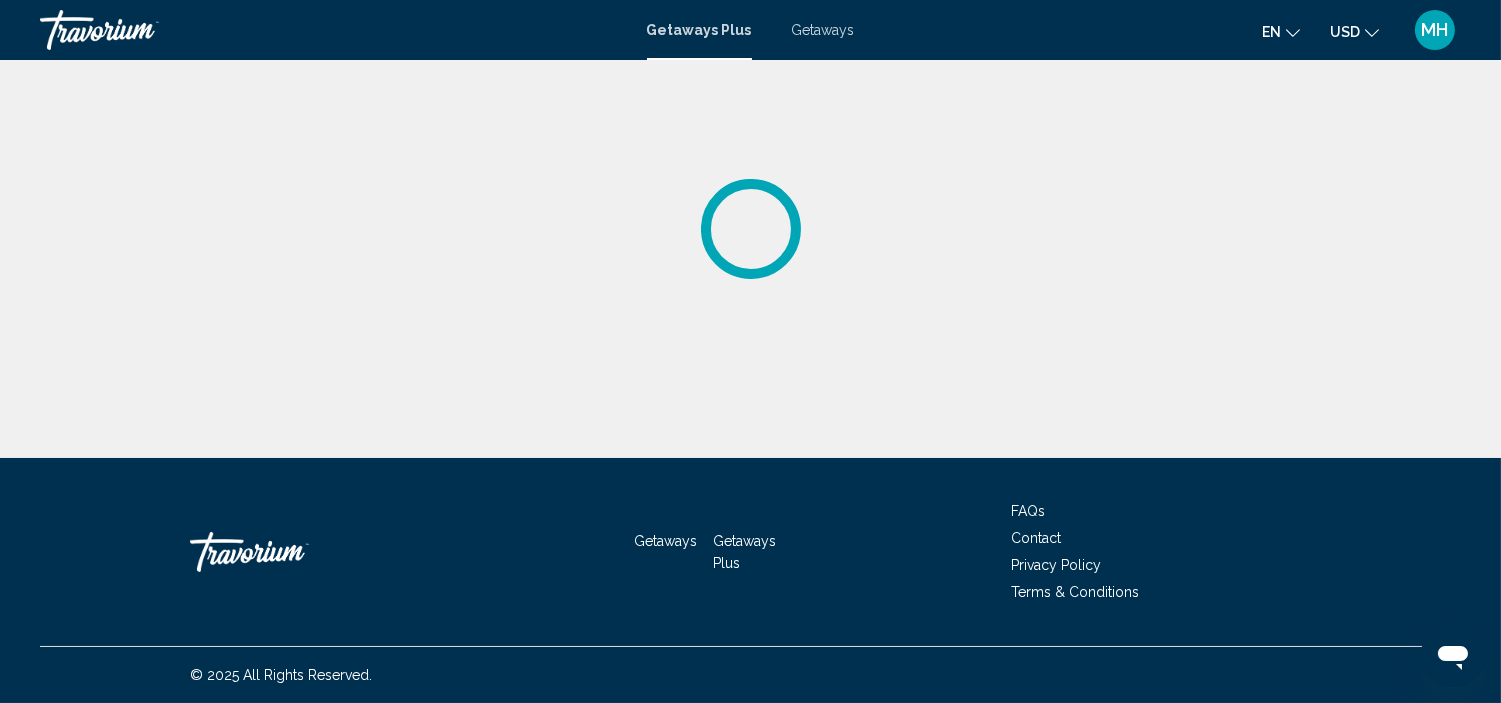 scroll, scrollTop: 0, scrollLeft: 0, axis: both 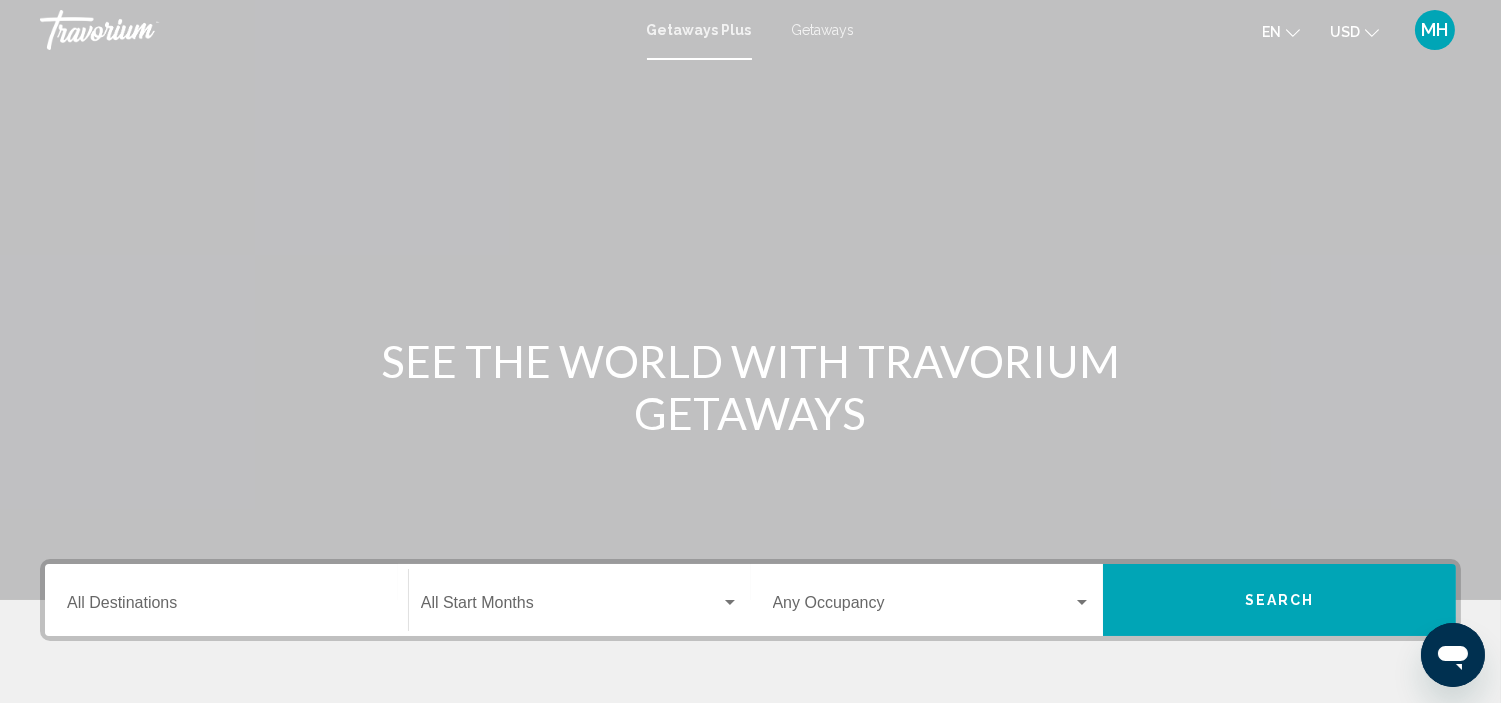 click on "Destination All Destinations" at bounding box center [226, 600] 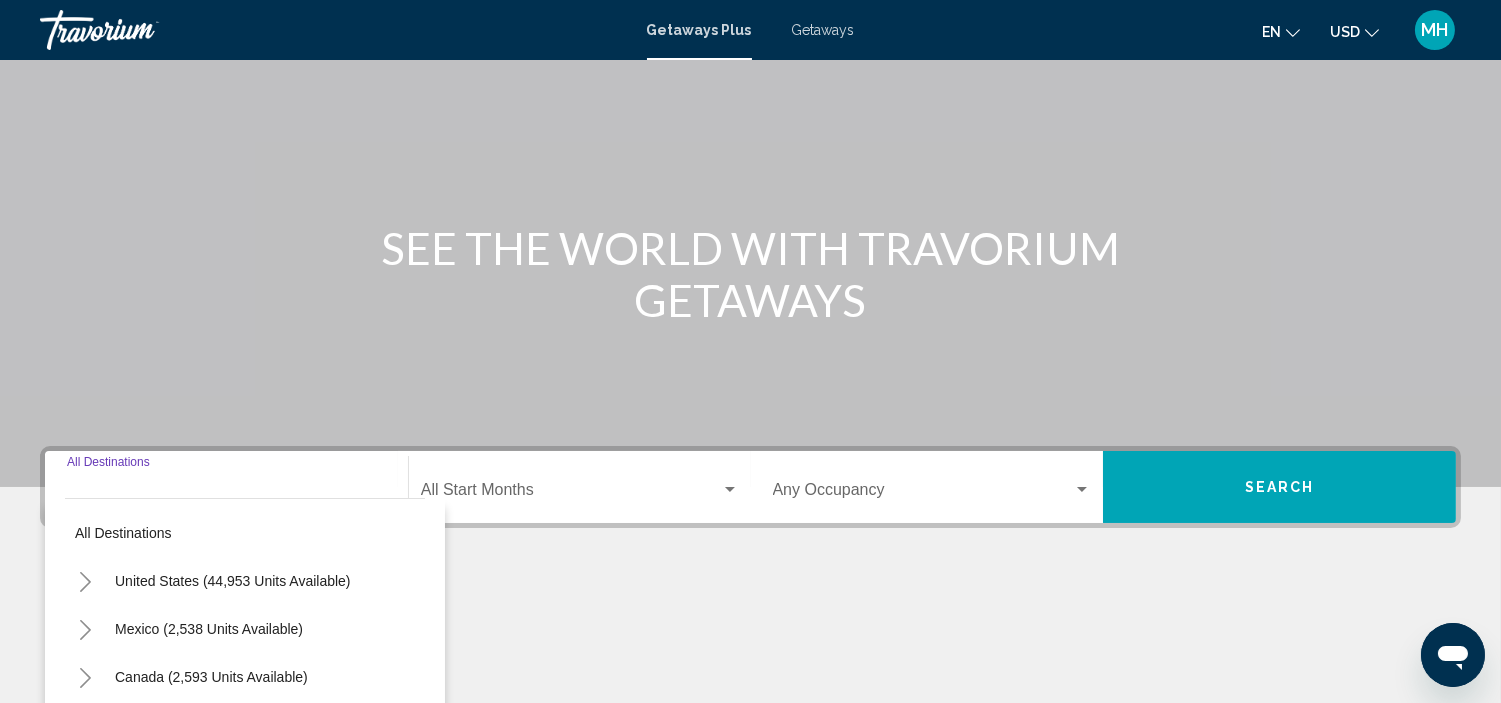 scroll, scrollTop: 382, scrollLeft: 0, axis: vertical 